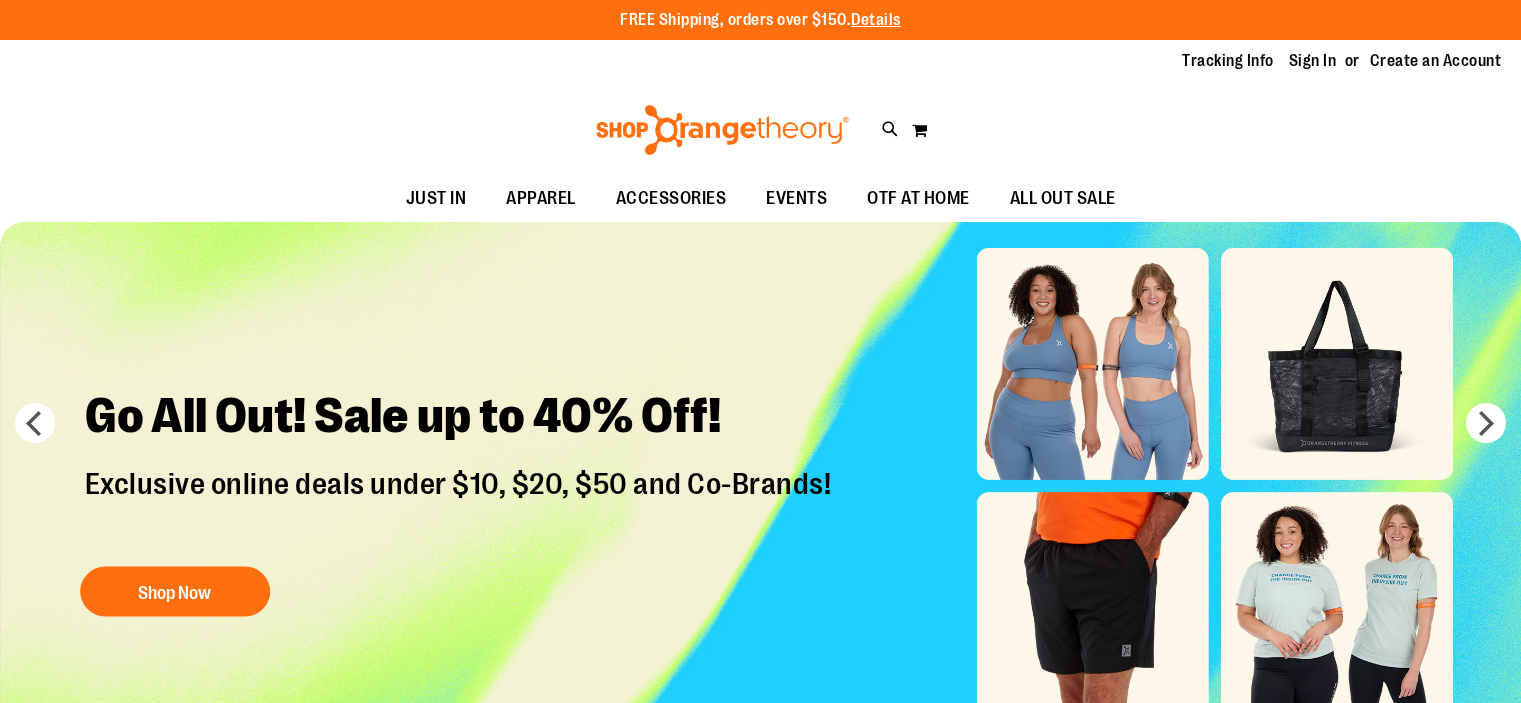 scroll, scrollTop: 0, scrollLeft: 0, axis: both 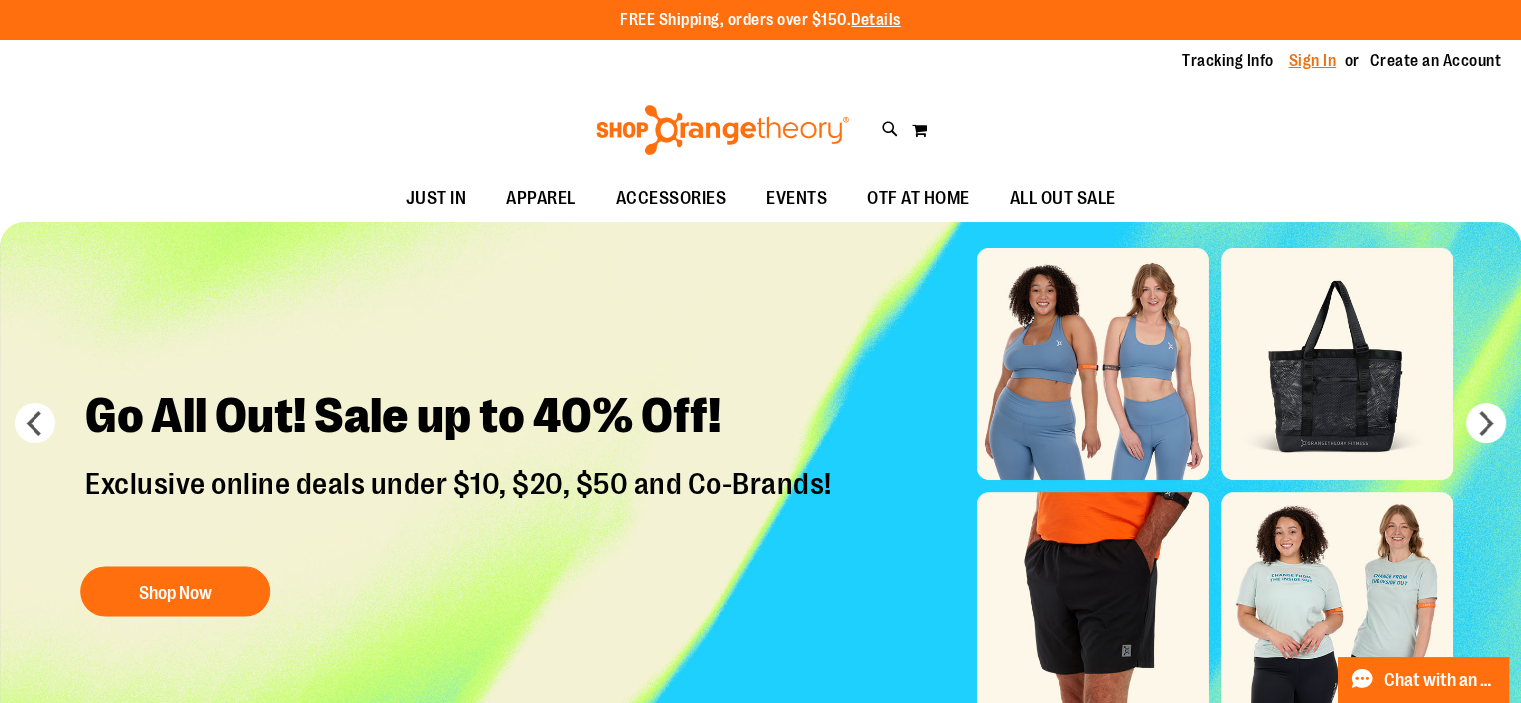 type on "**********" 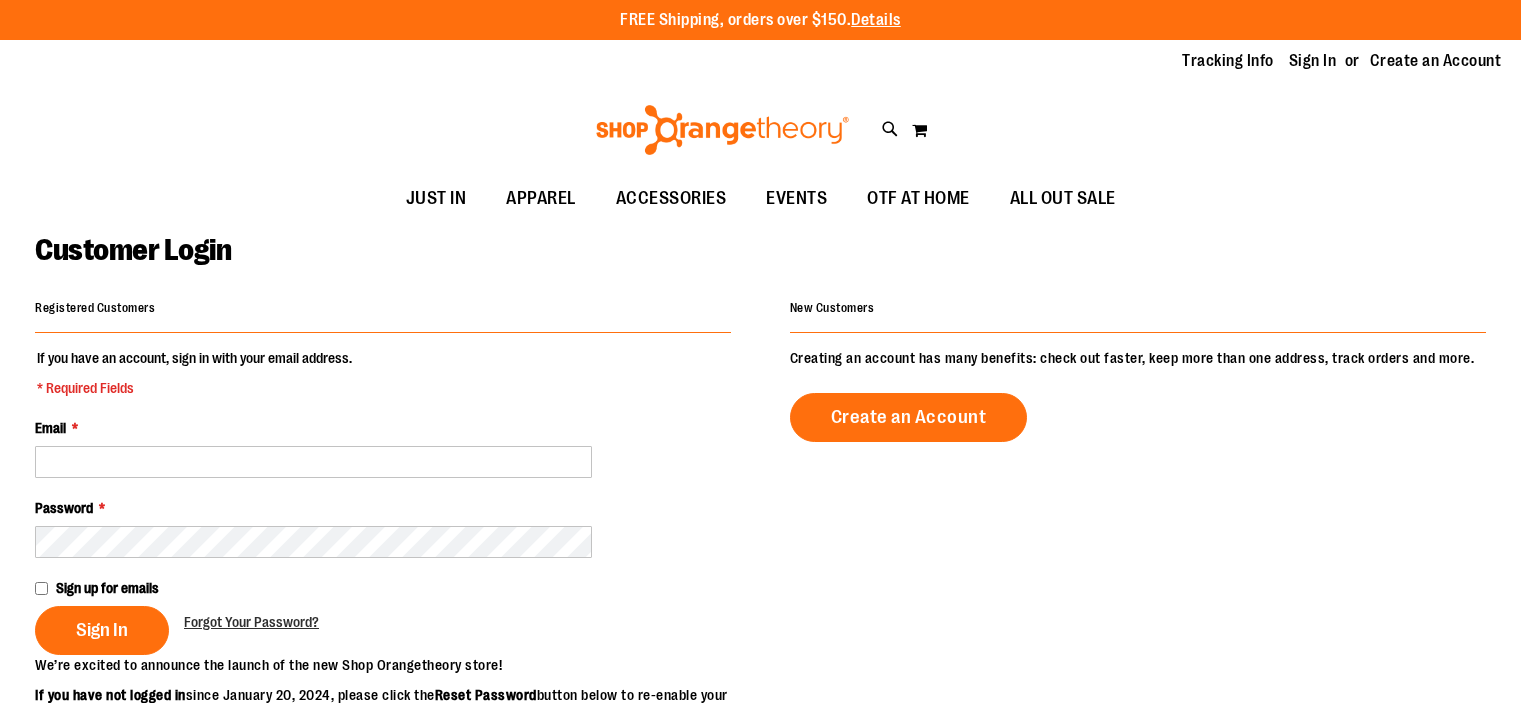 scroll, scrollTop: 0, scrollLeft: 0, axis: both 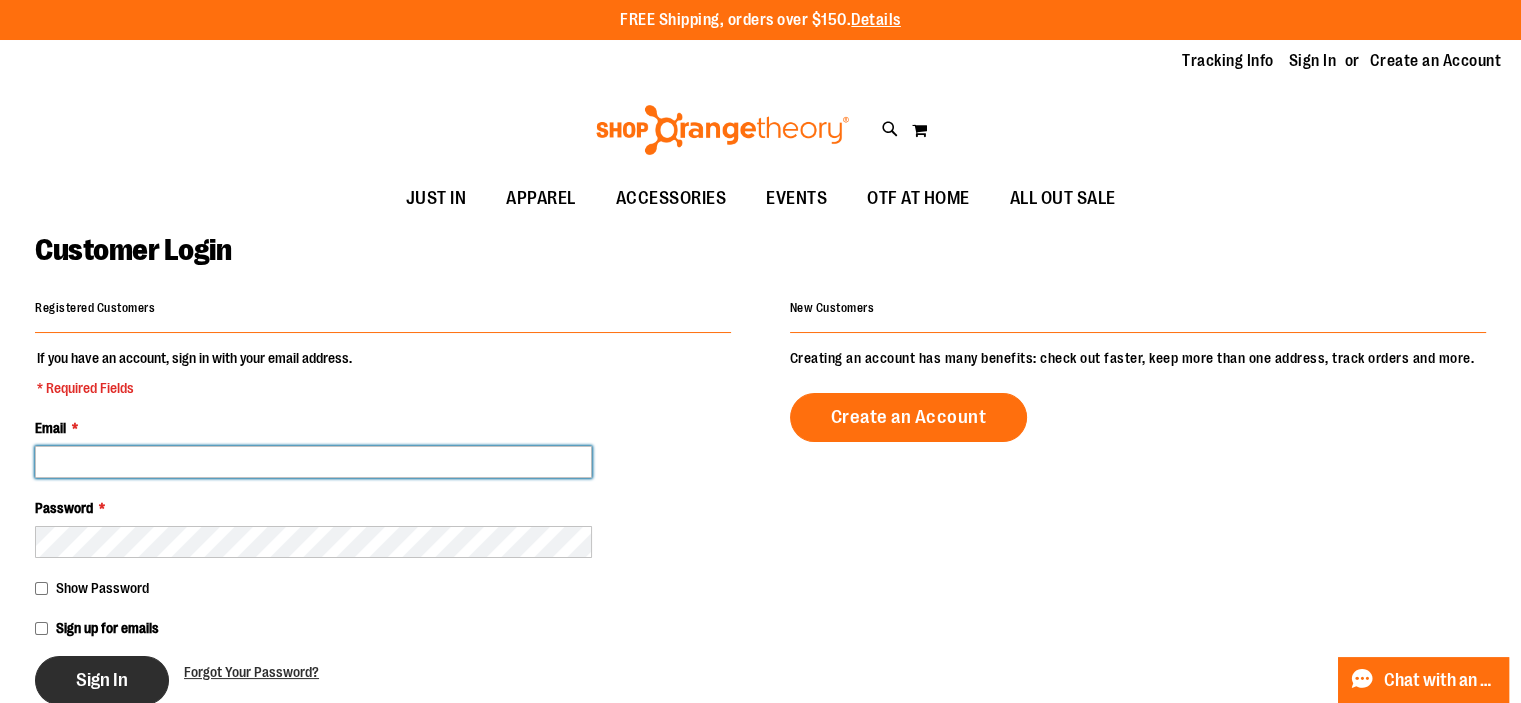 type on "**********" 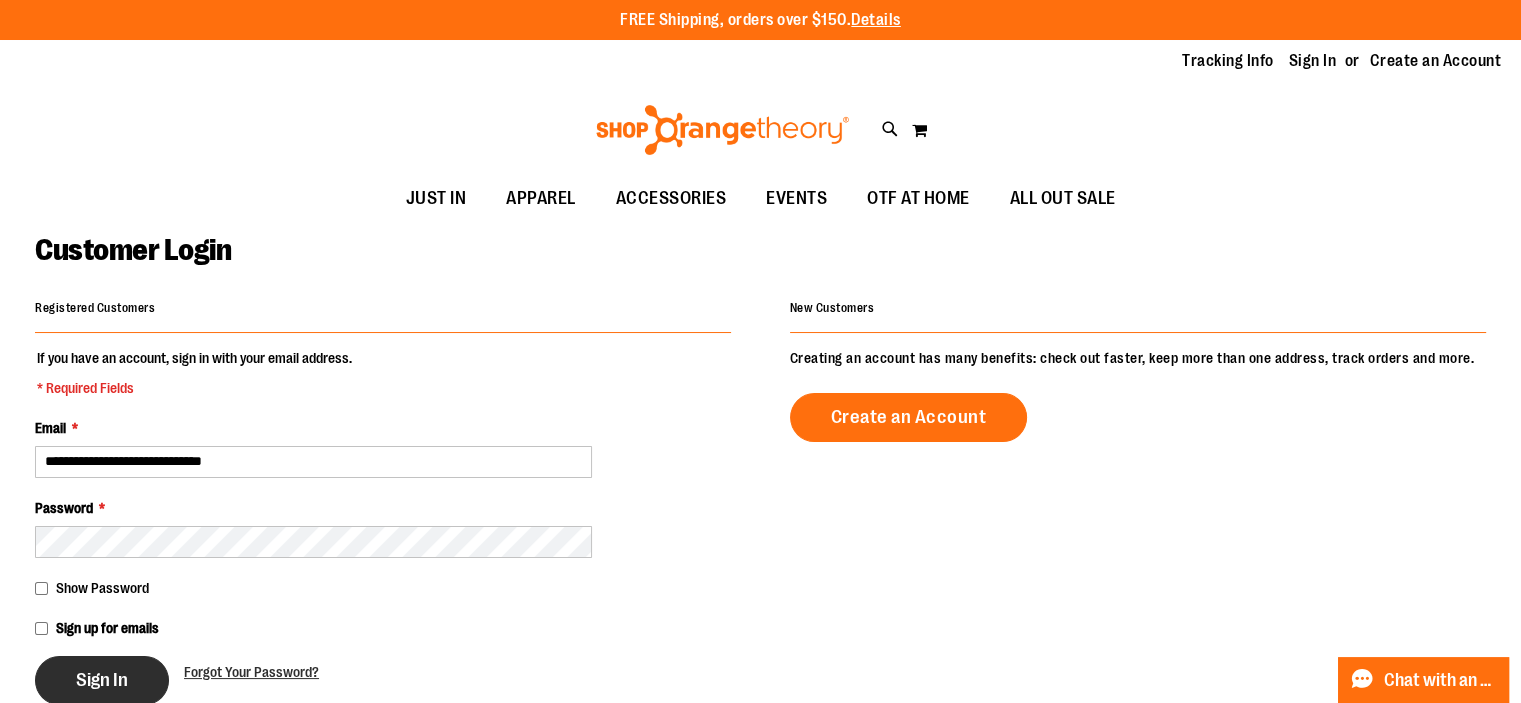 type on "**********" 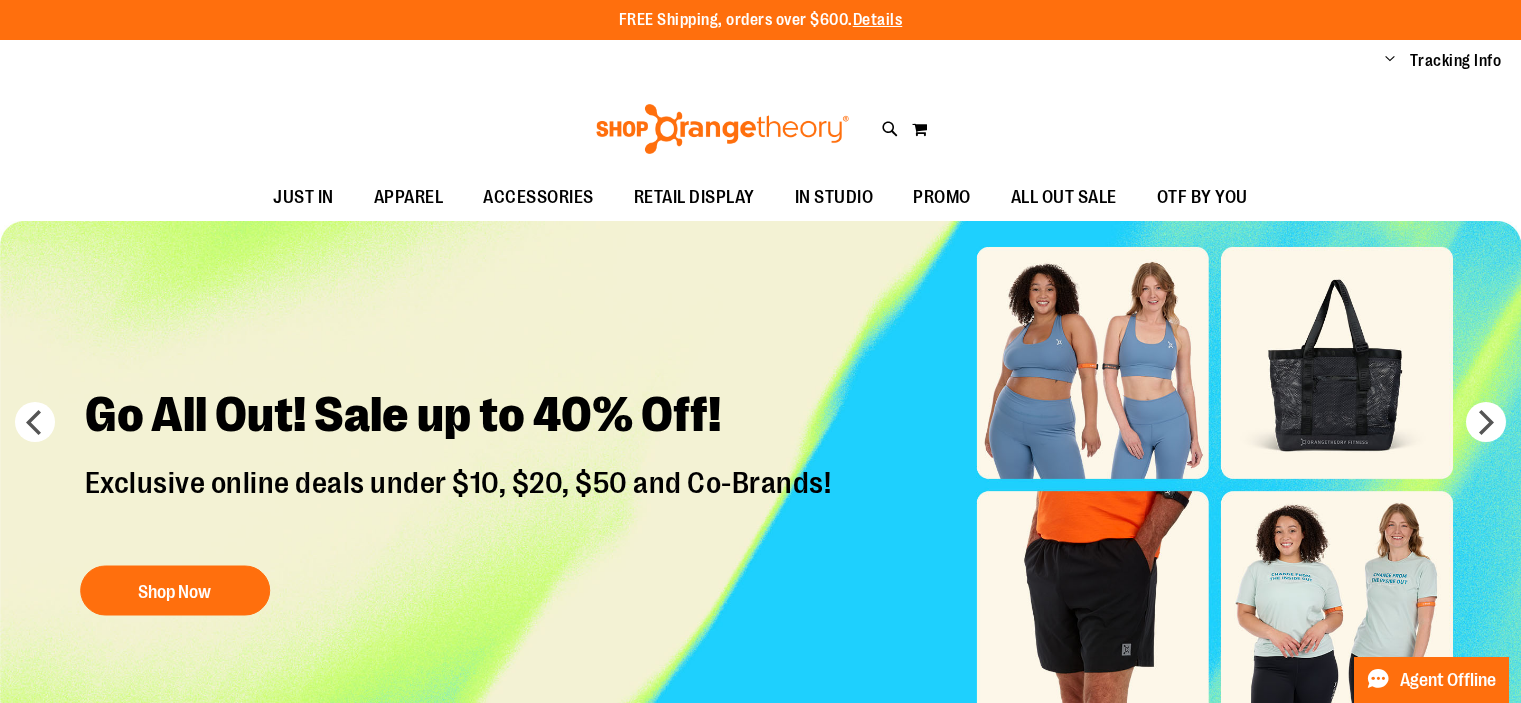 scroll, scrollTop: 0, scrollLeft: 0, axis: both 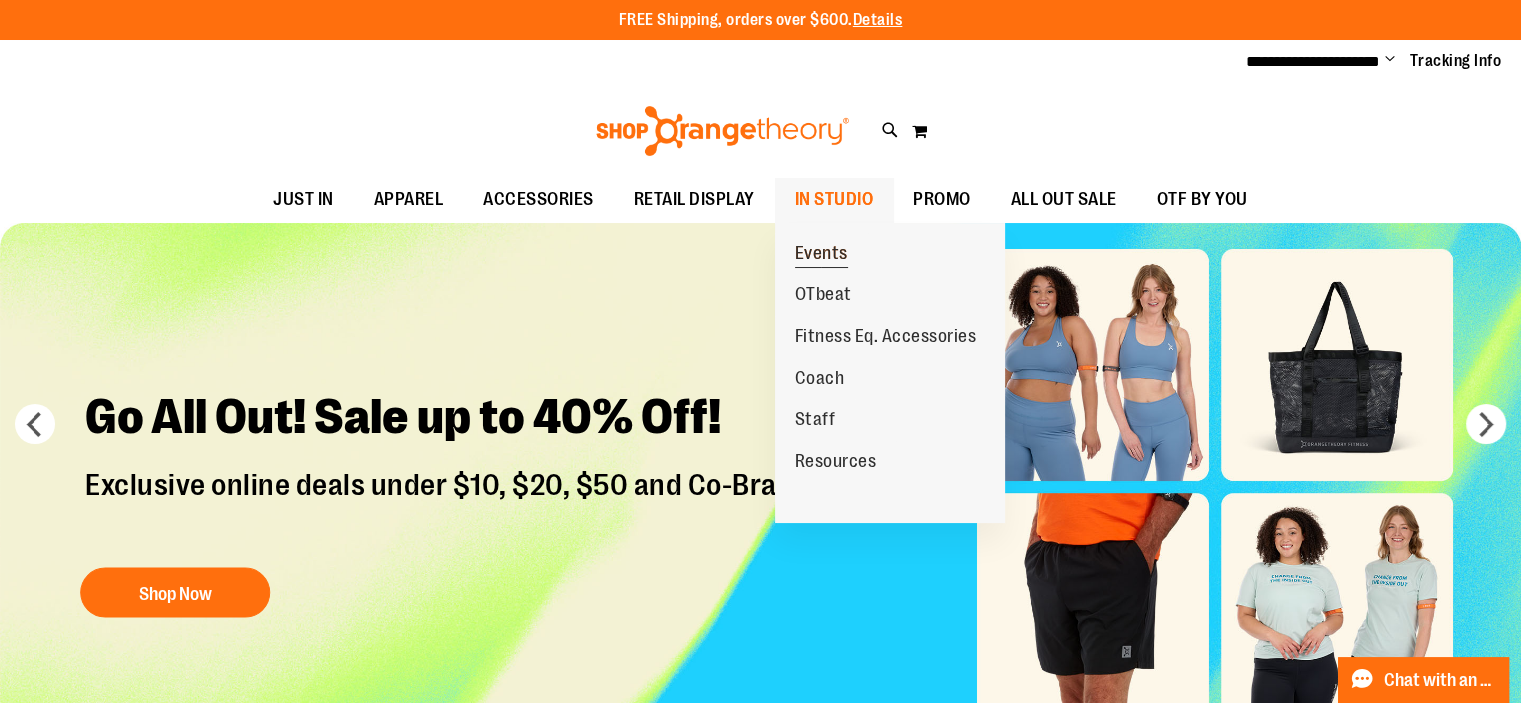 type on "**********" 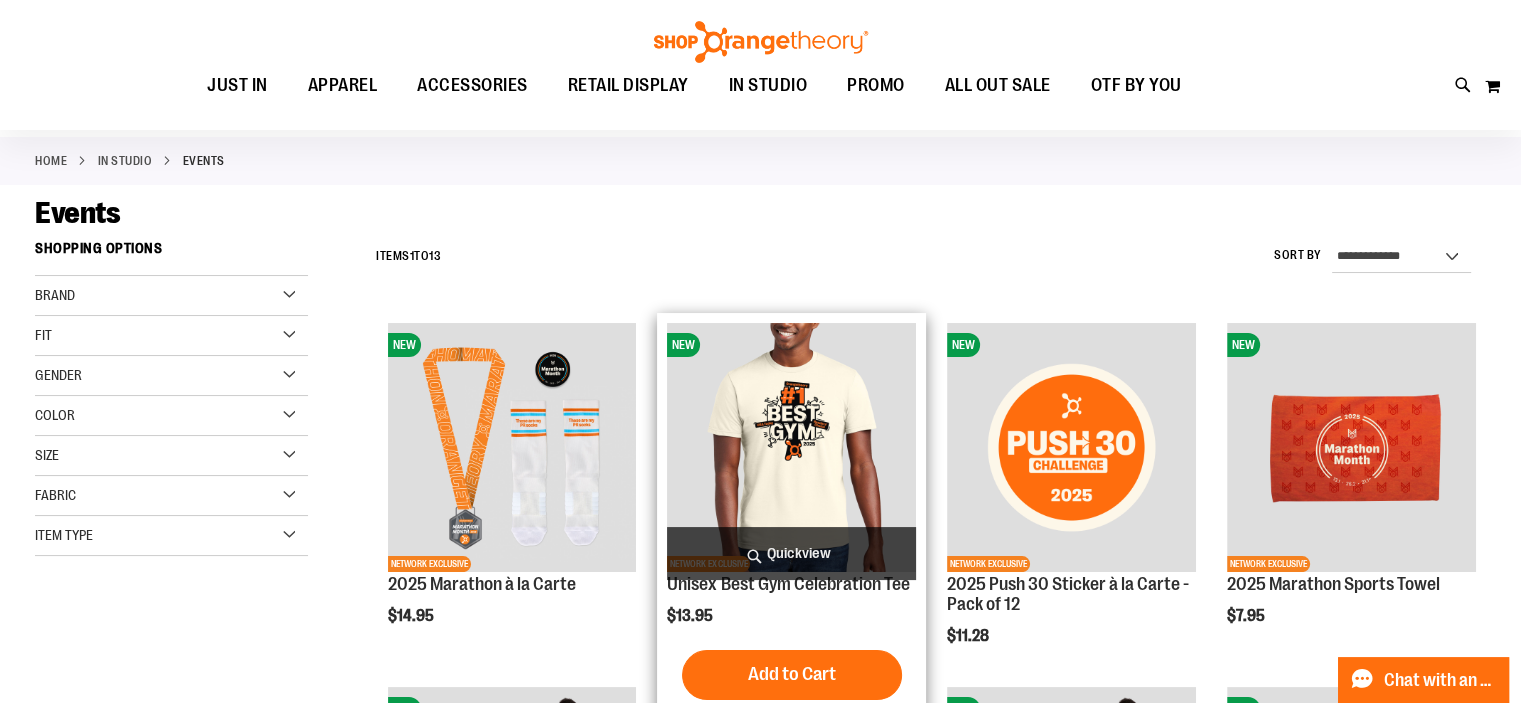 scroll, scrollTop: 85, scrollLeft: 0, axis: vertical 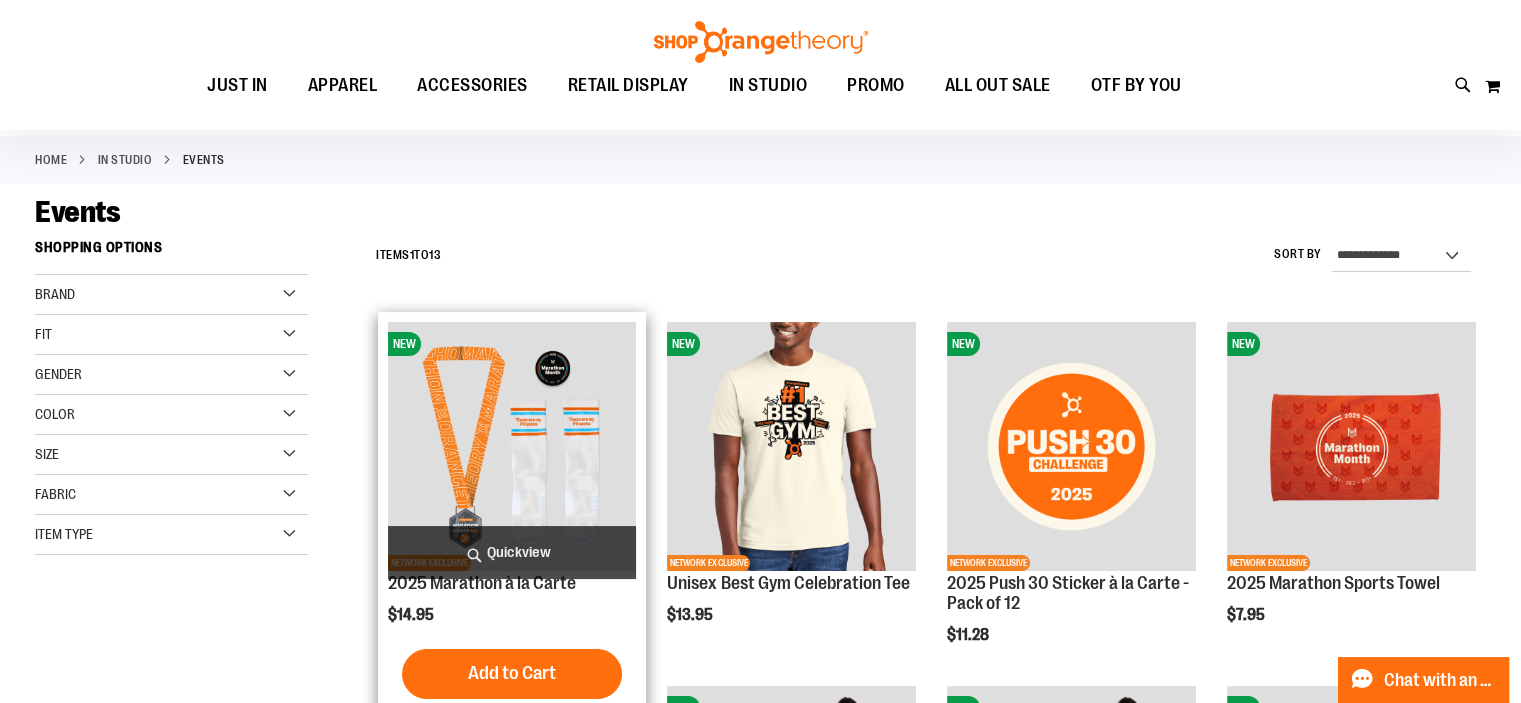 type on "**********" 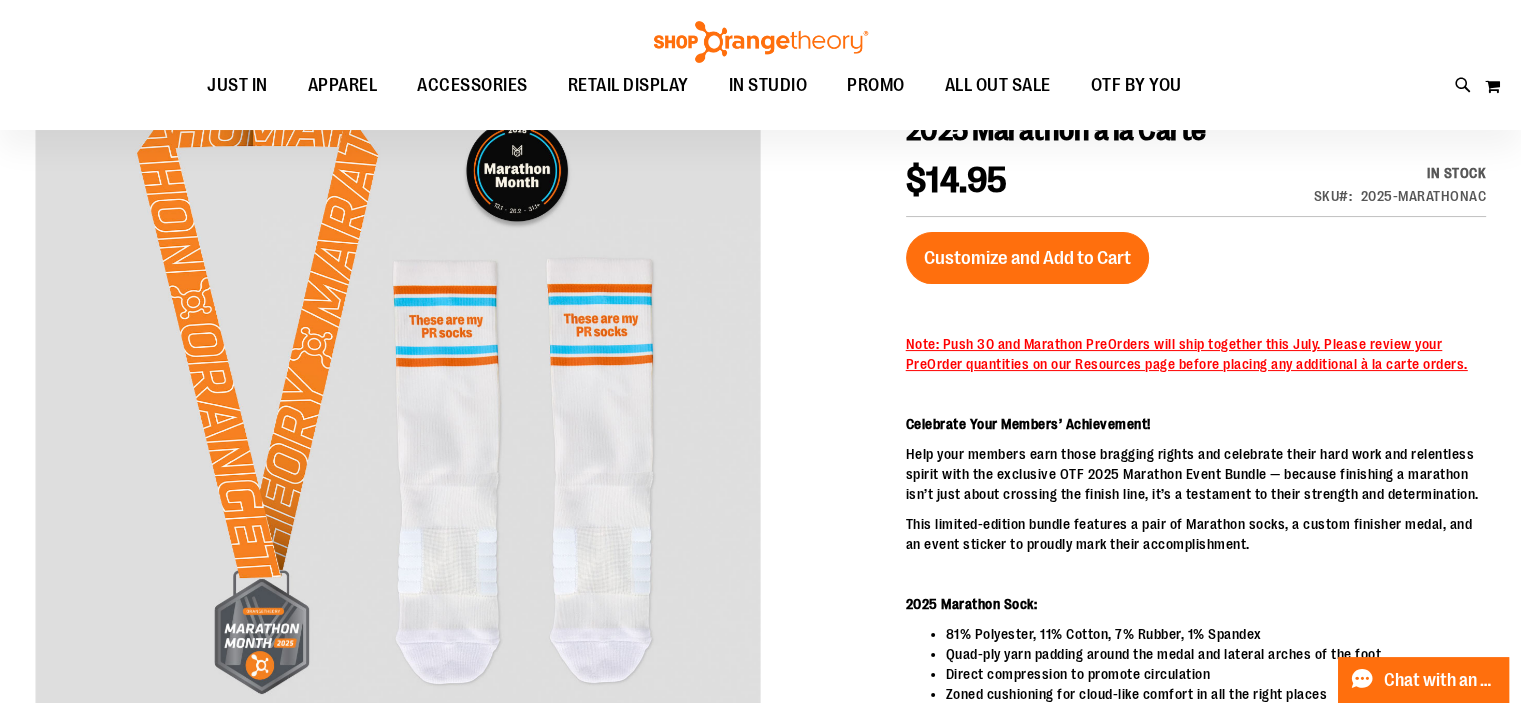 scroll, scrollTop: 247, scrollLeft: 0, axis: vertical 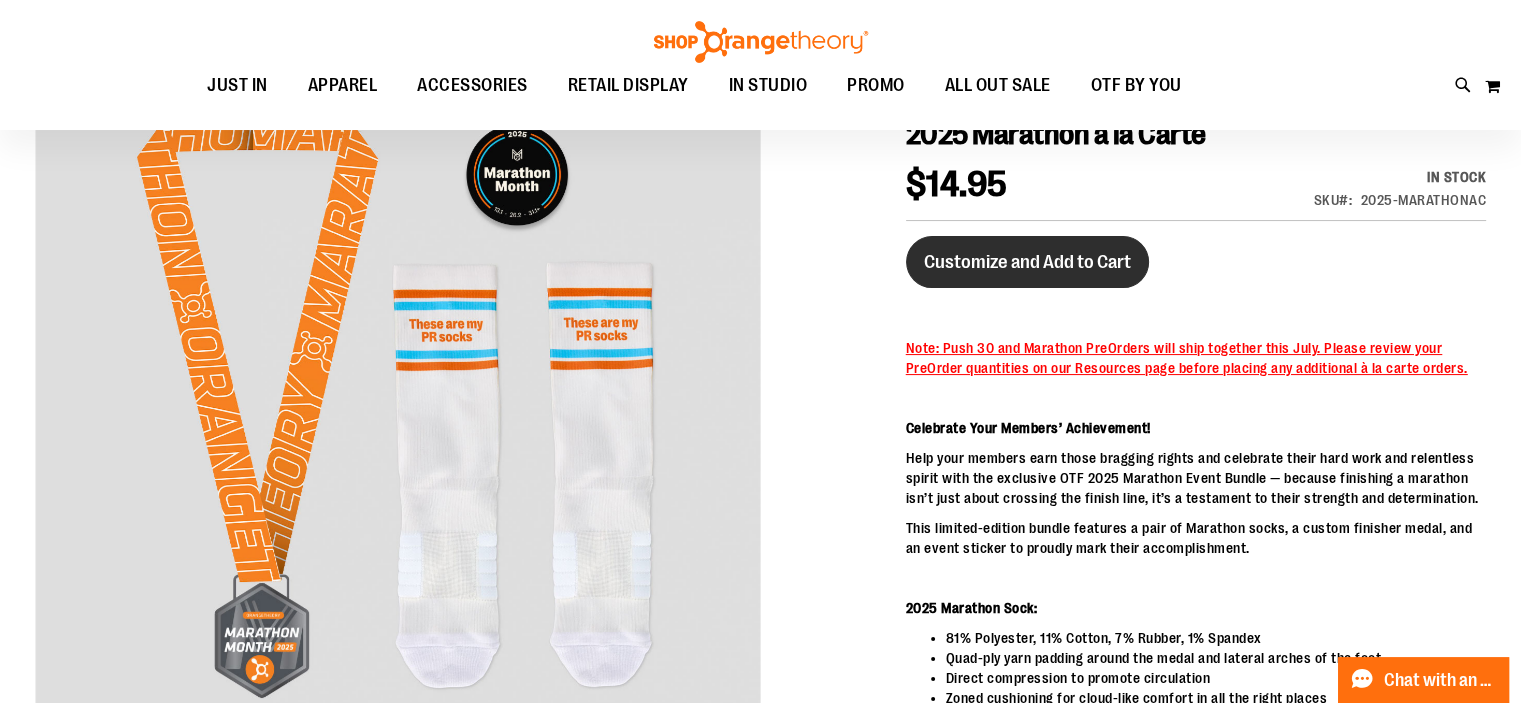 type on "**********" 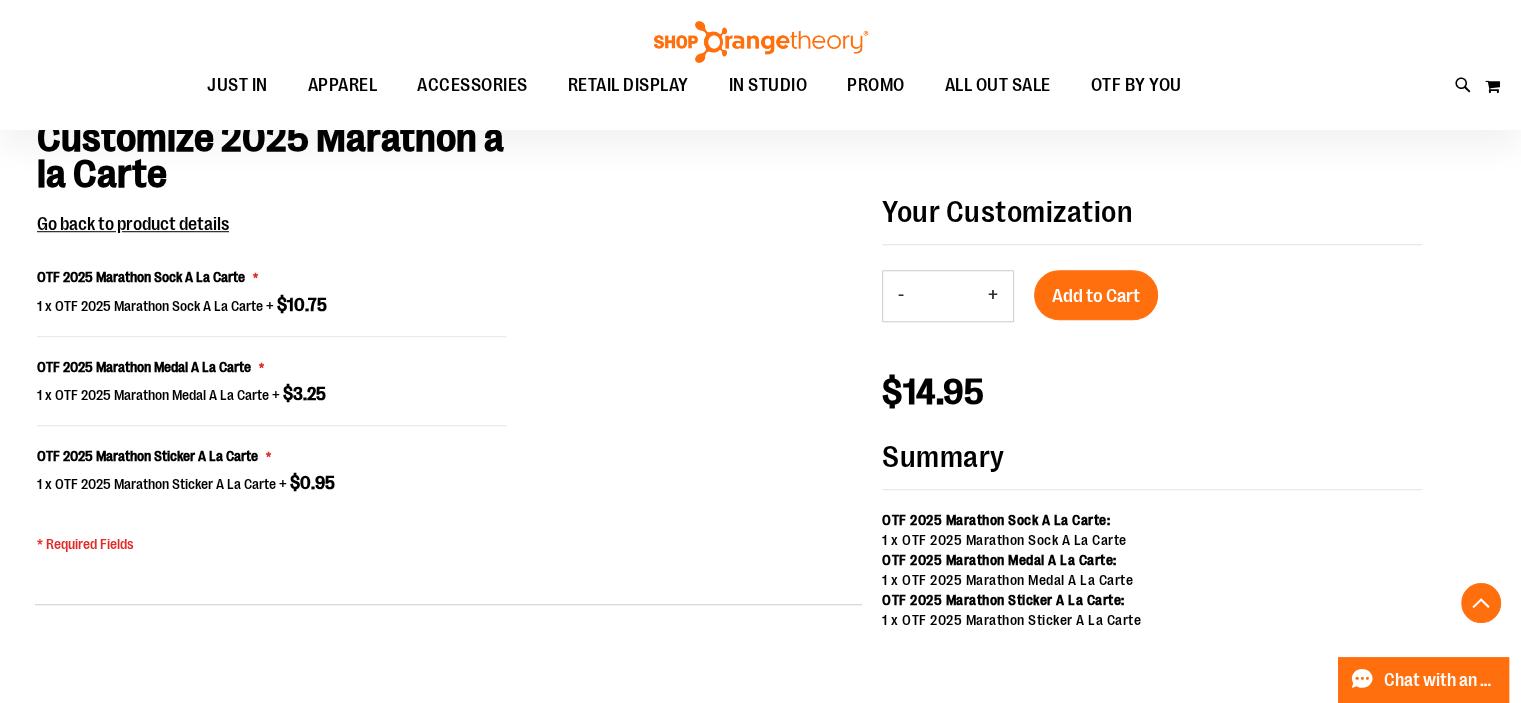 scroll, scrollTop: 1346, scrollLeft: 0, axis: vertical 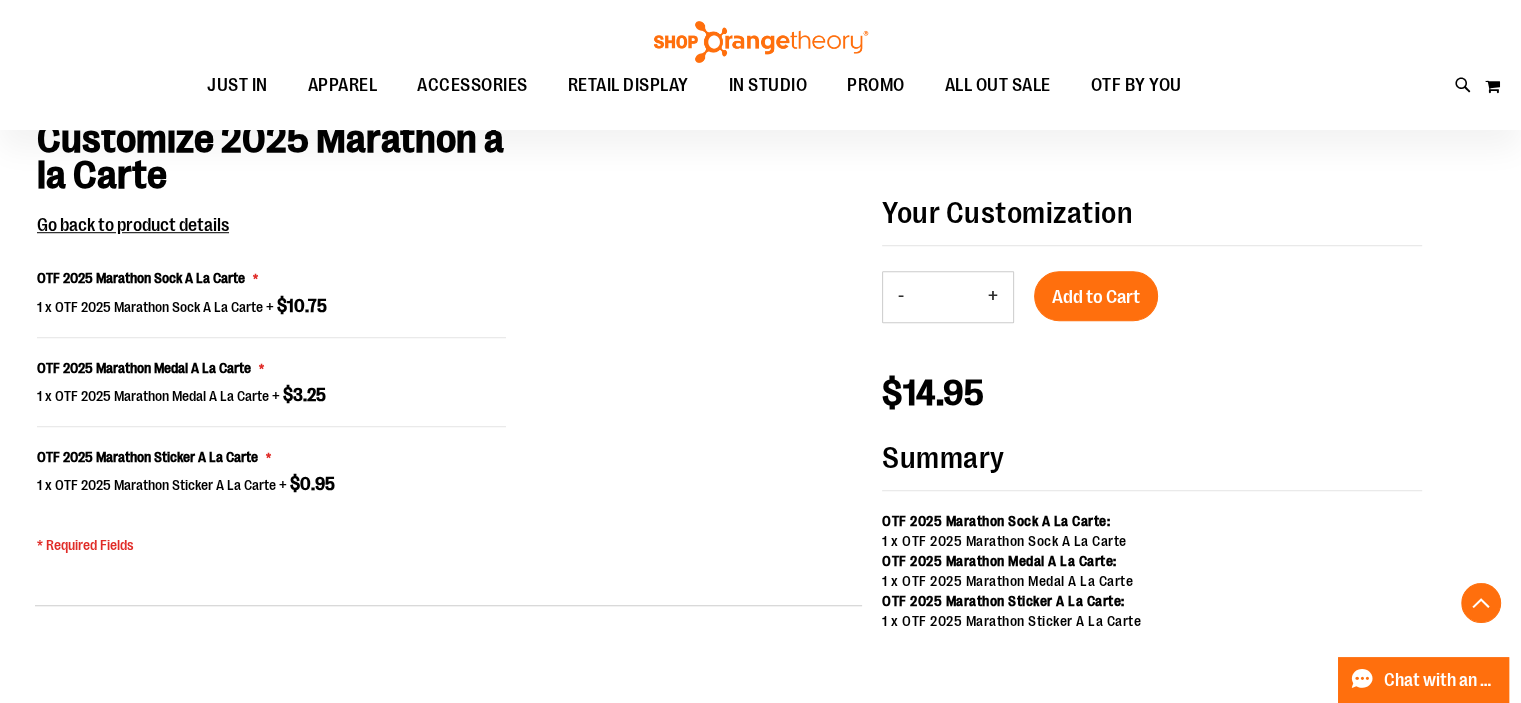 click on "+" at bounding box center [993, 297] 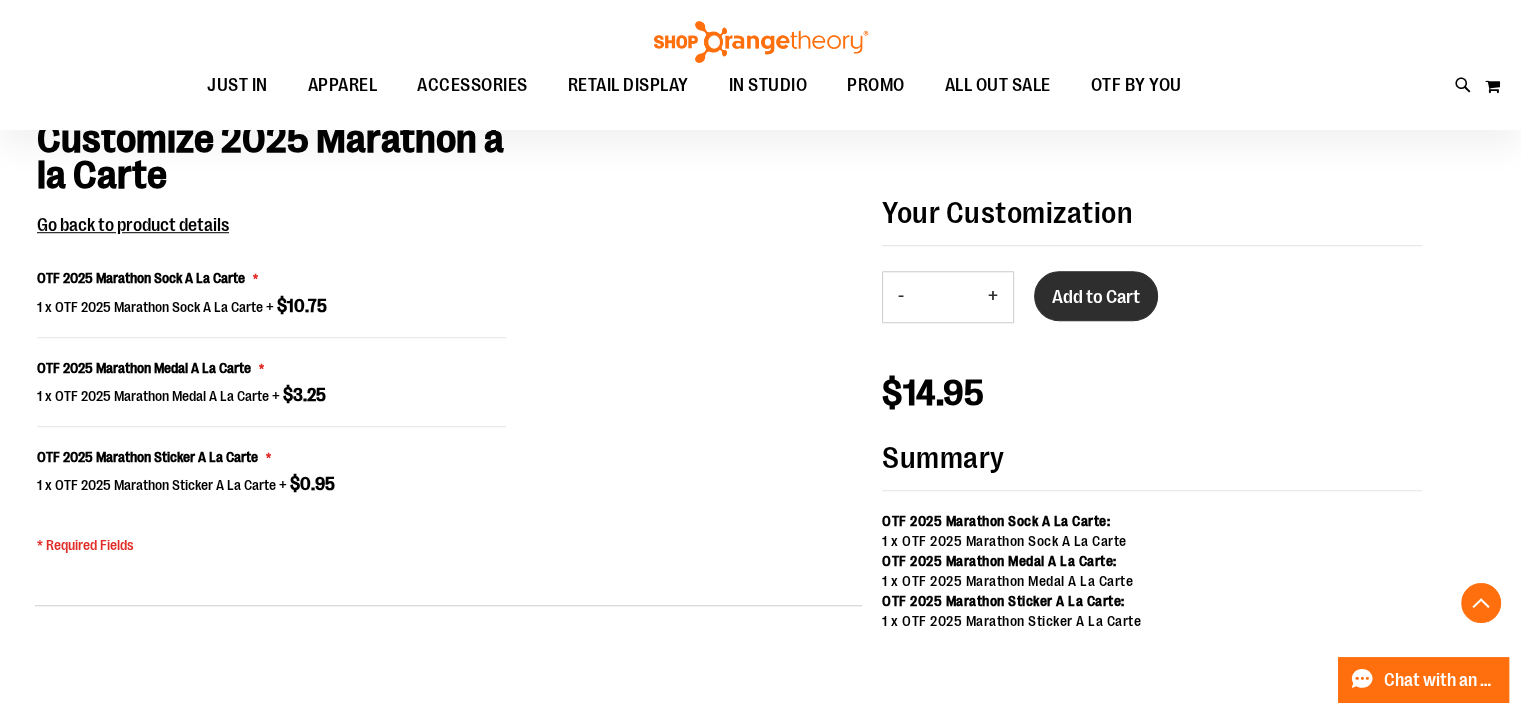 click on "Add to Cart" at bounding box center [1096, 297] 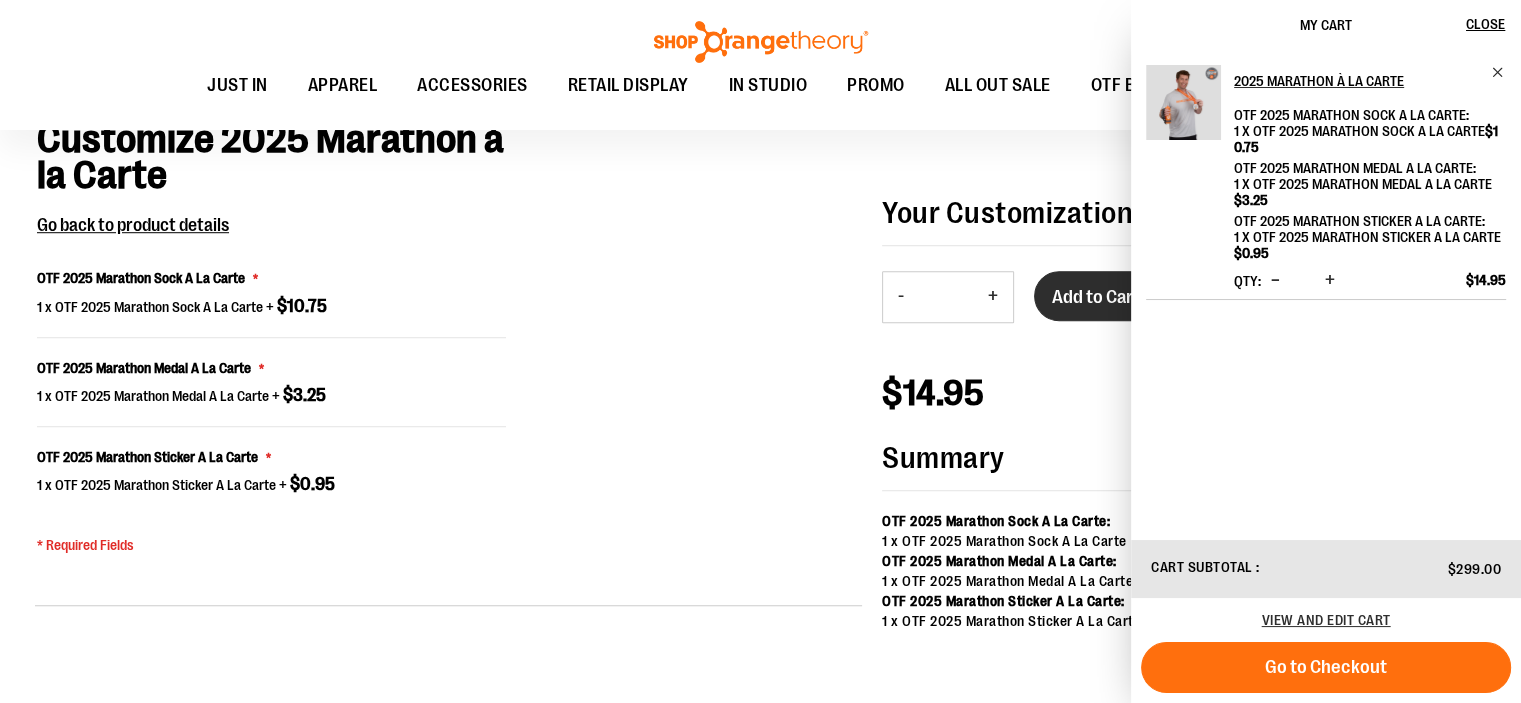 click on "Add to Cart" at bounding box center [1096, 296] 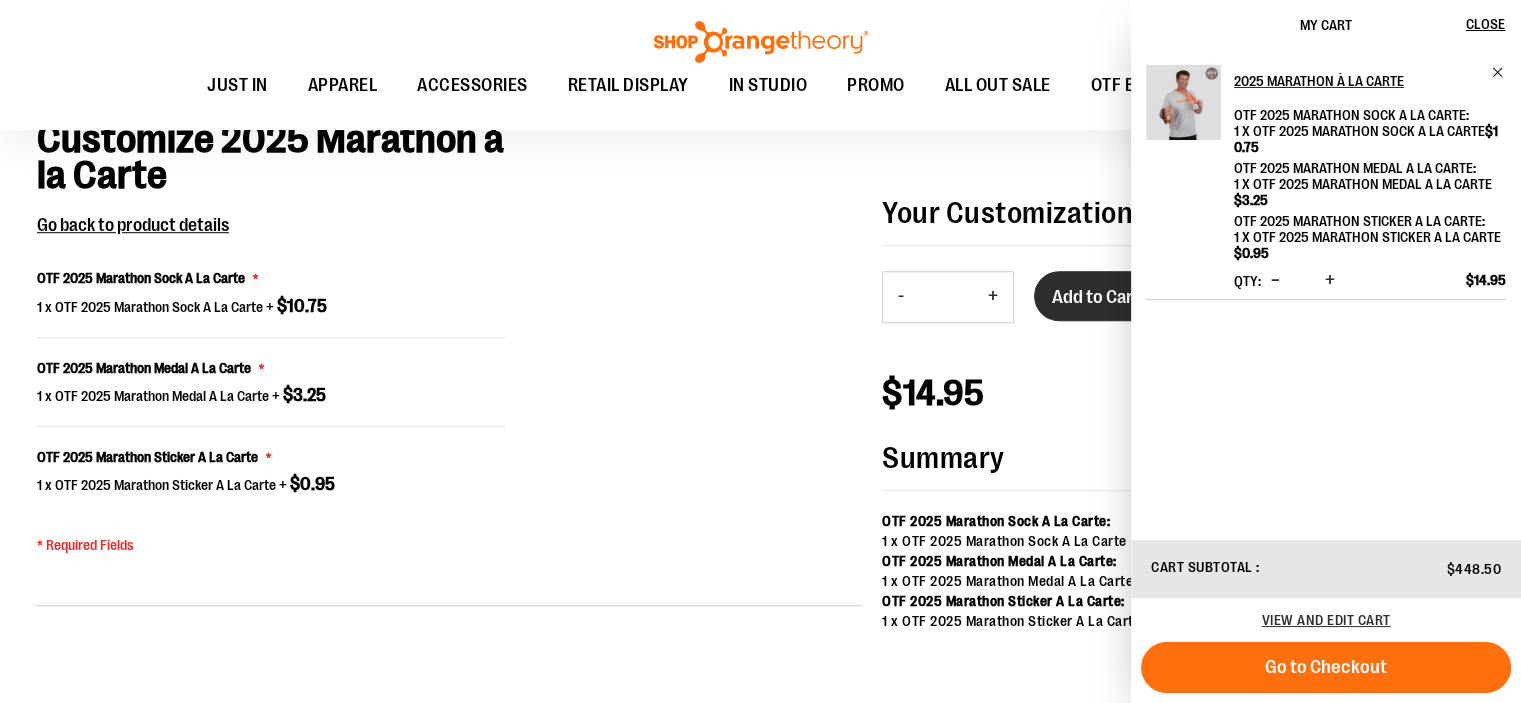 click on "Add to Cart" at bounding box center (1096, 296) 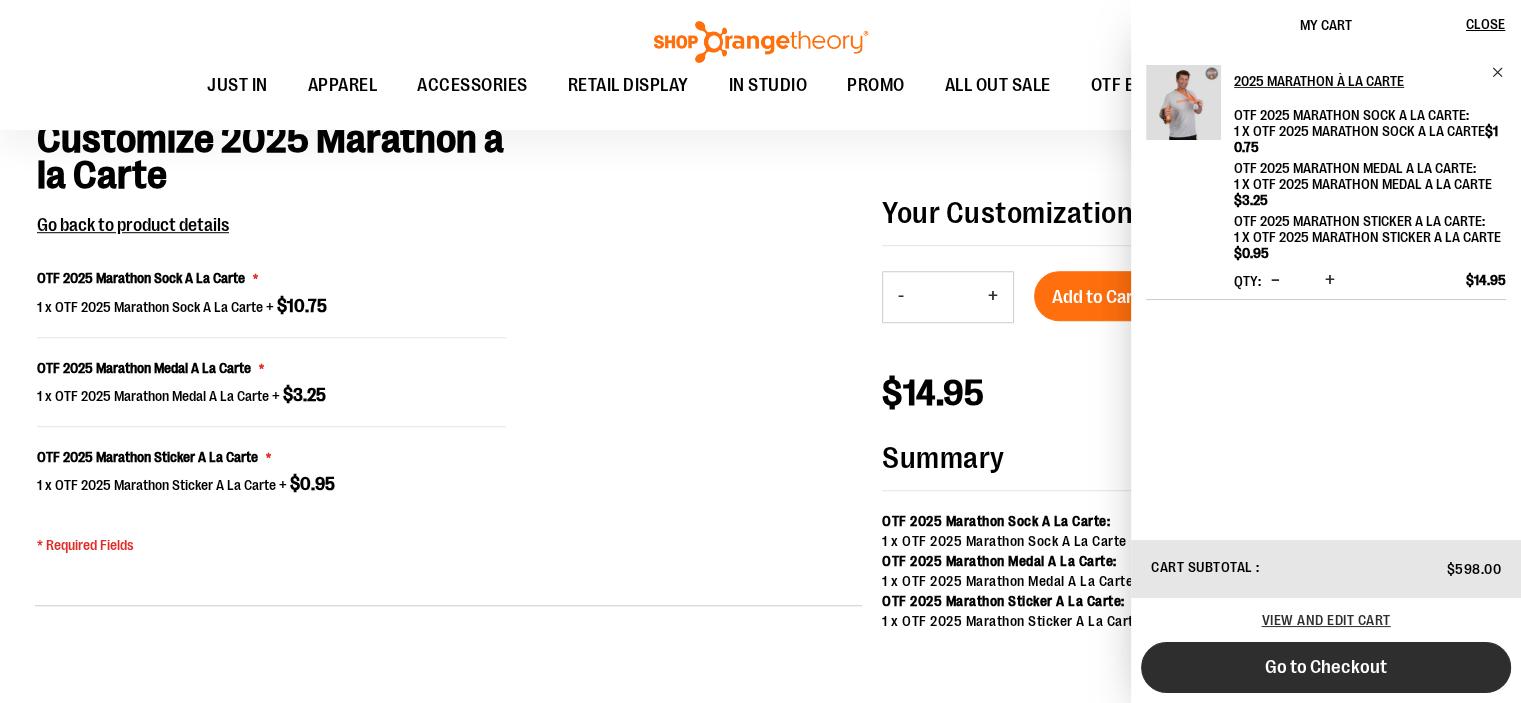 click on "Go to Checkout" at bounding box center [1326, 667] 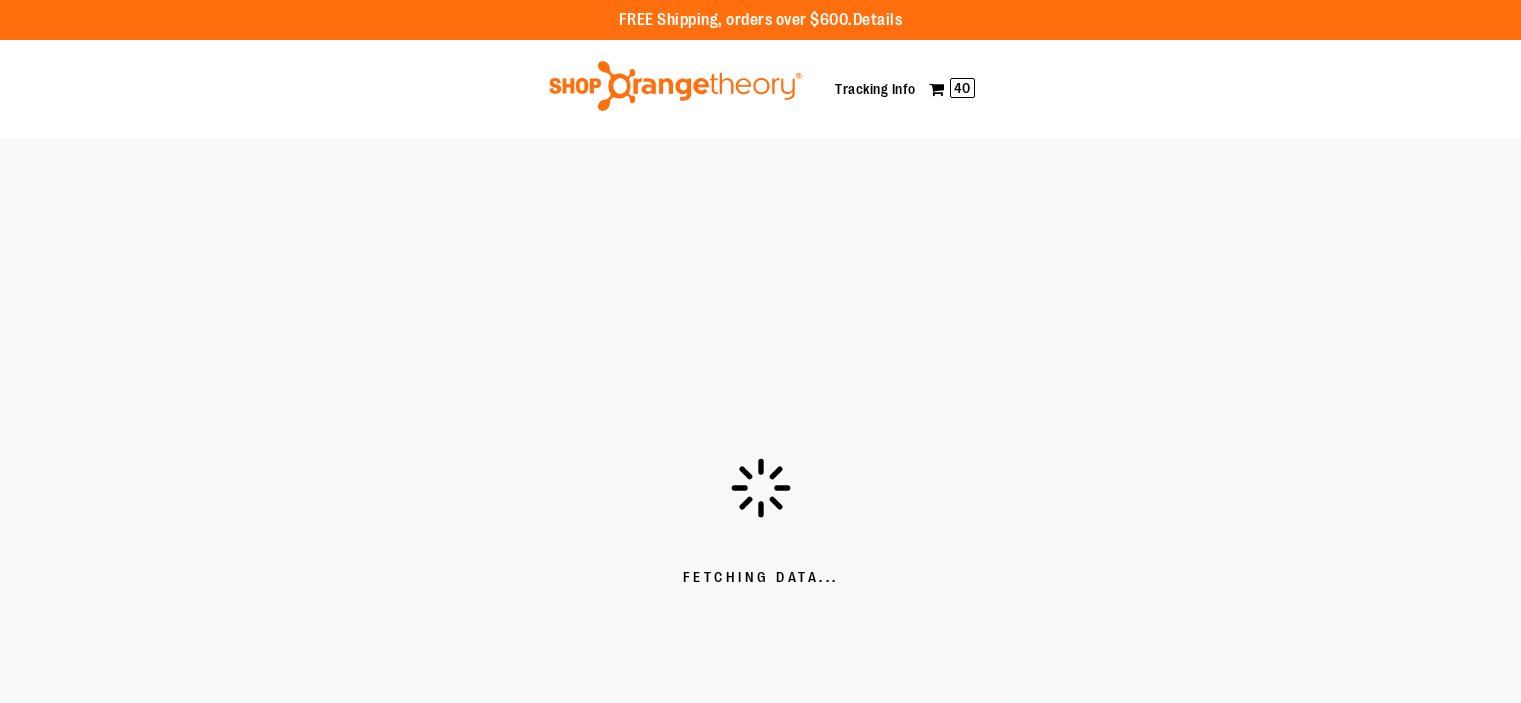 scroll, scrollTop: 0, scrollLeft: 0, axis: both 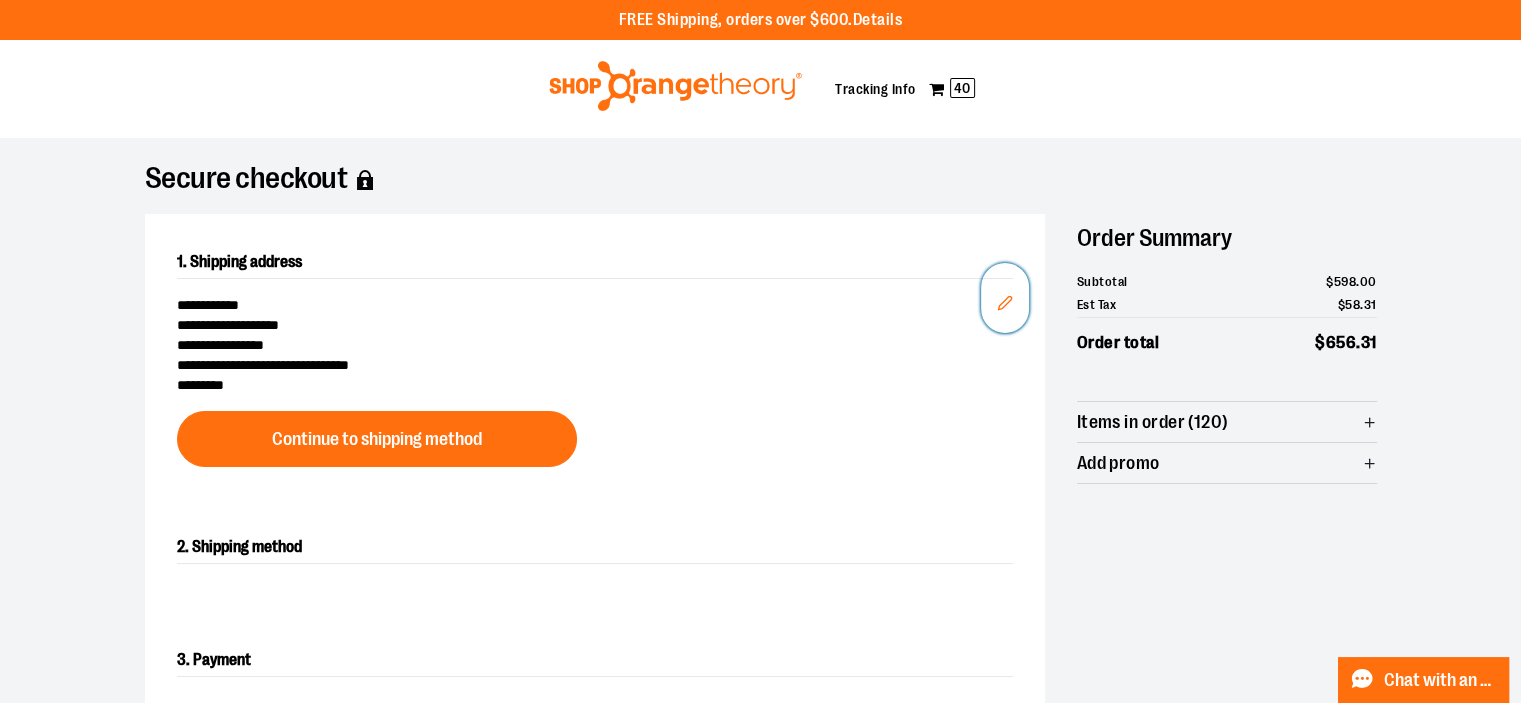 click 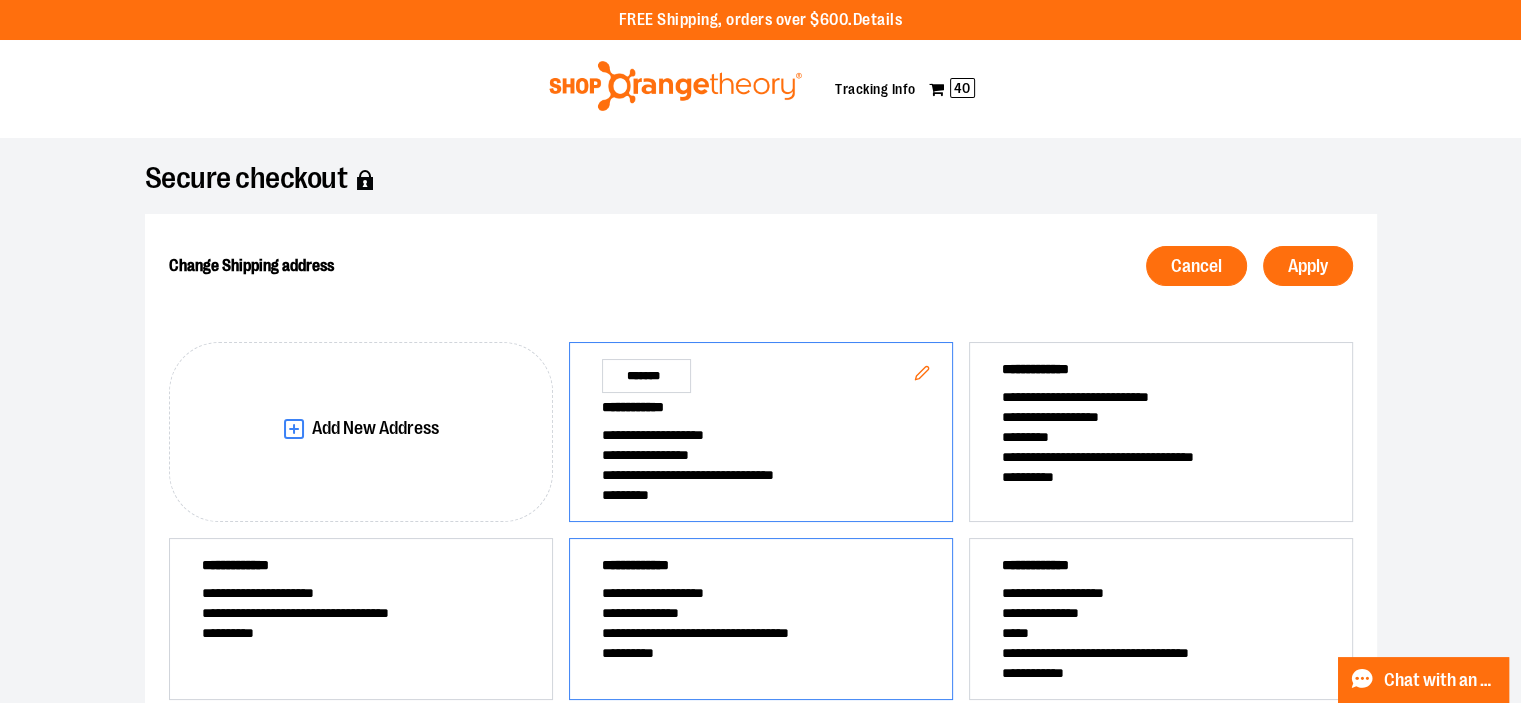 click on "**********" at bounding box center (761, 569) 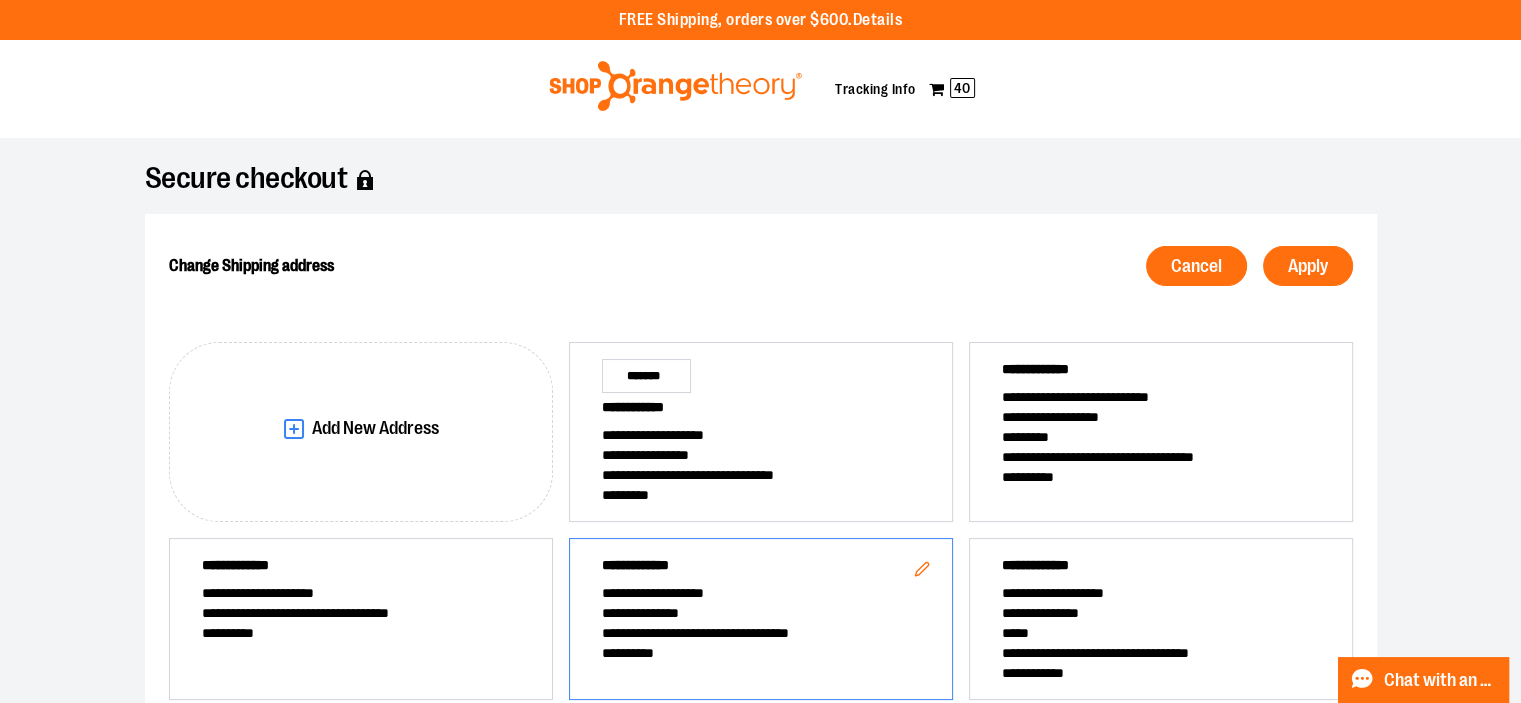 click on "**********" at bounding box center [761, 569] 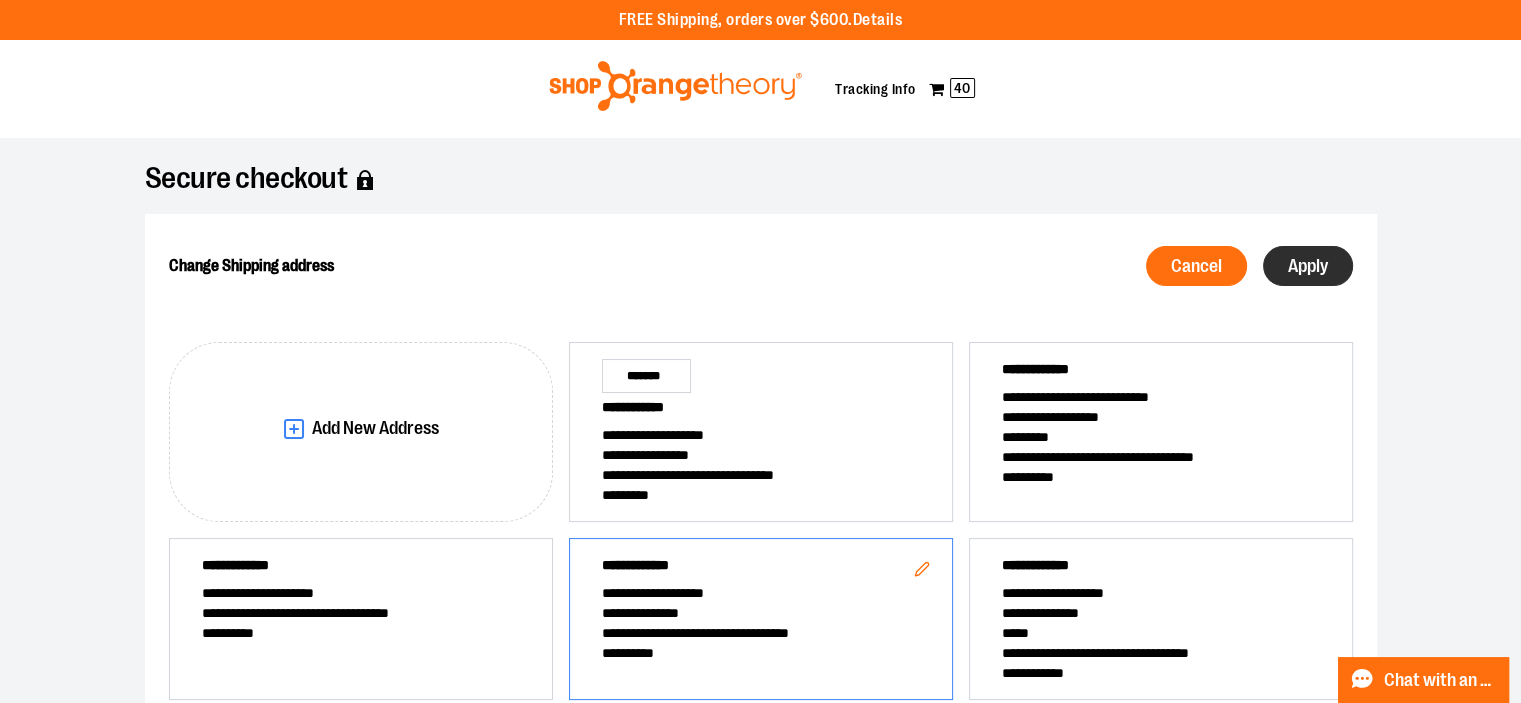 click on "Apply" at bounding box center (1308, 266) 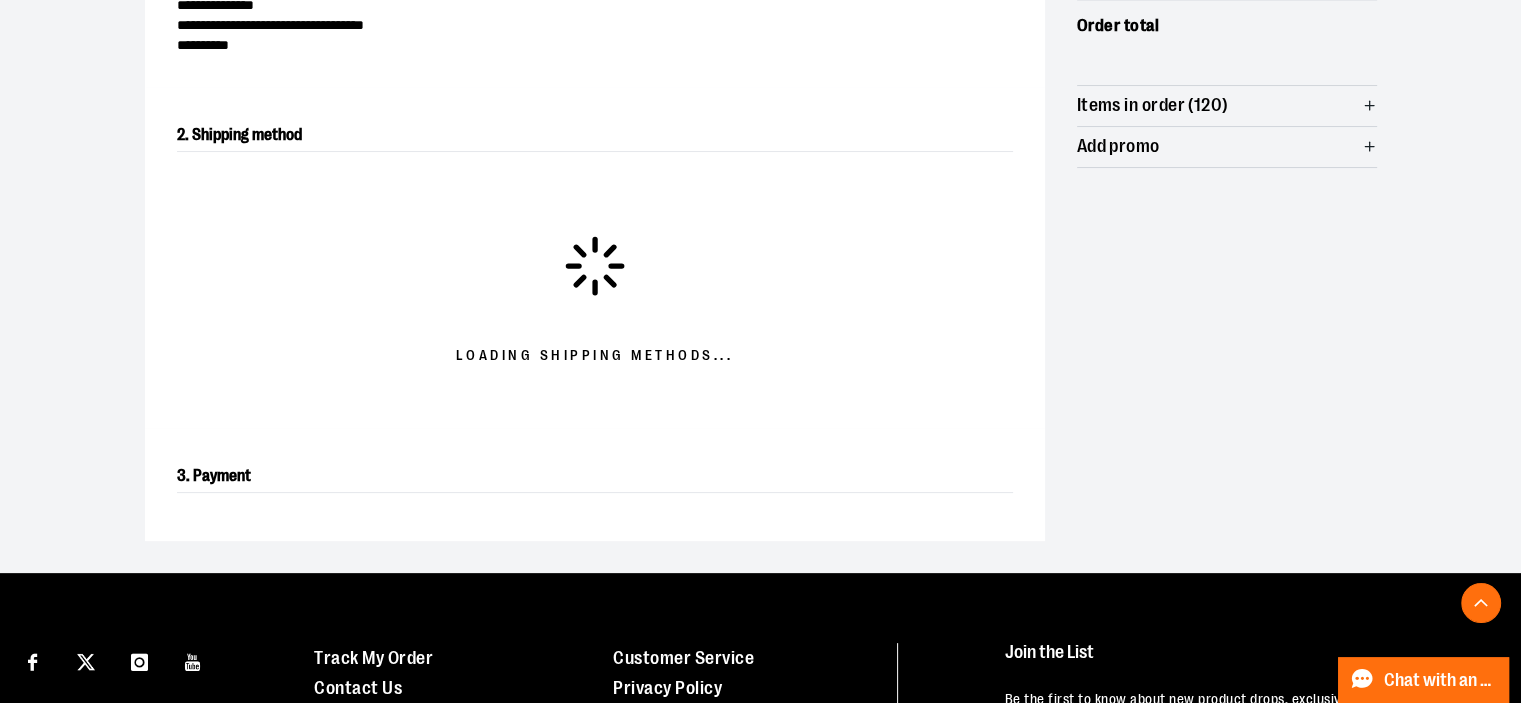 scroll, scrollTop: 341, scrollLeft: 0, axis: vertical 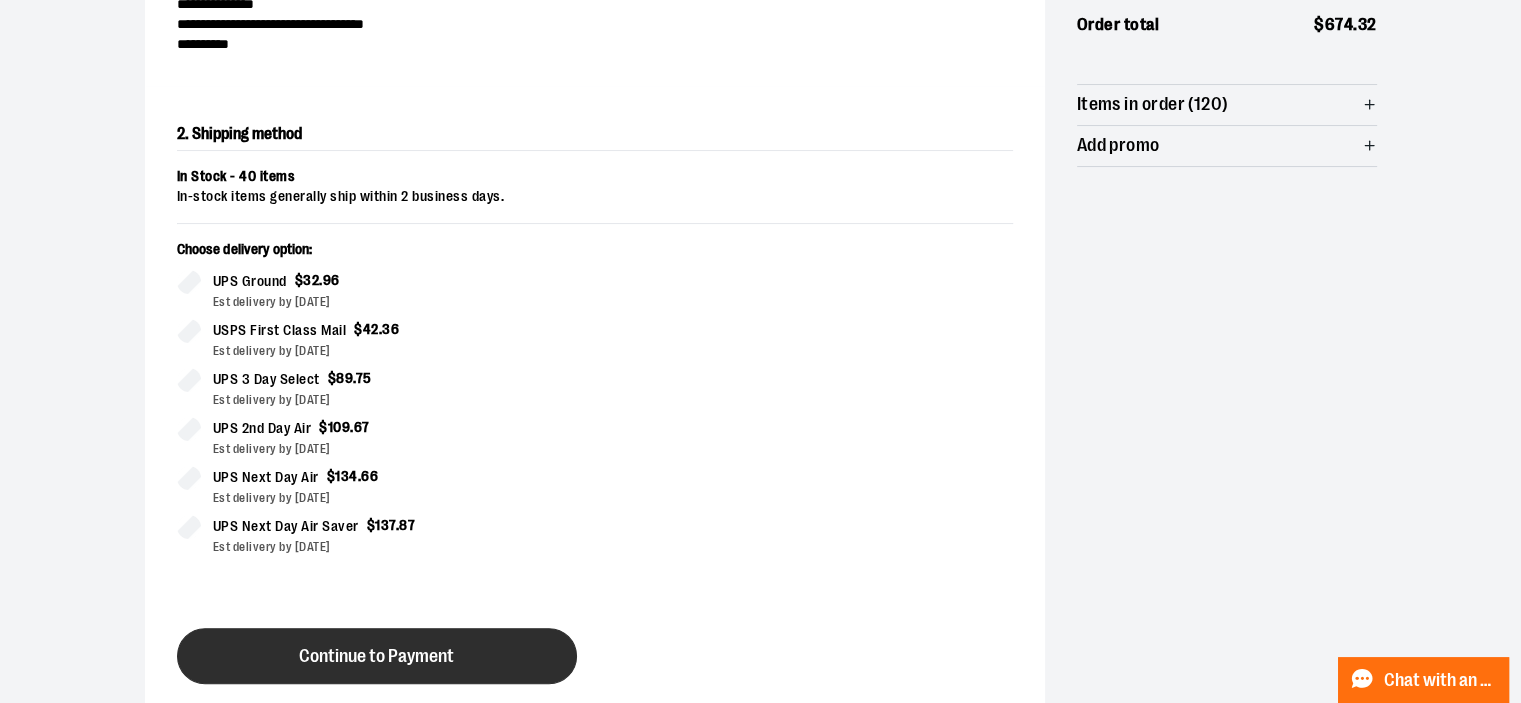 click on "Continue to Payment" at bounding box center (377, 656) 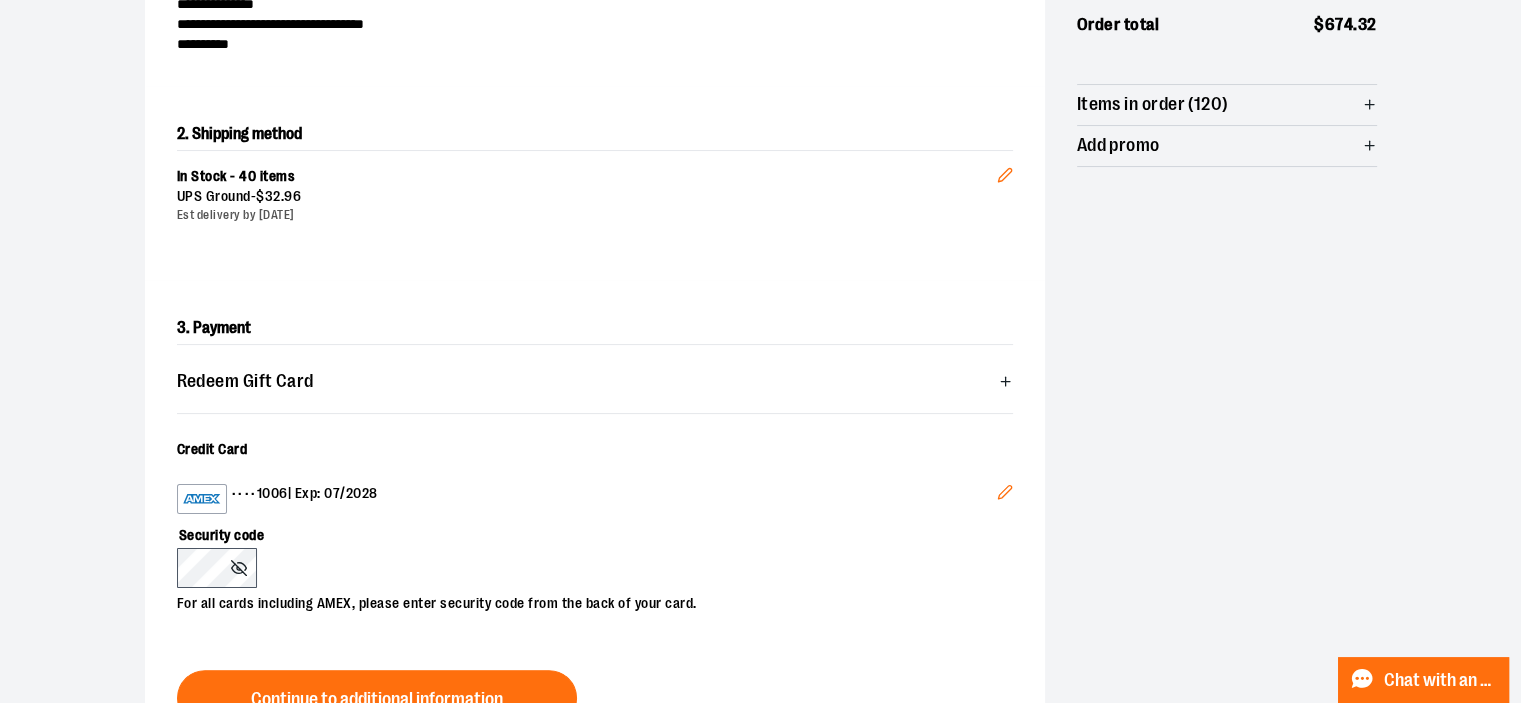 click 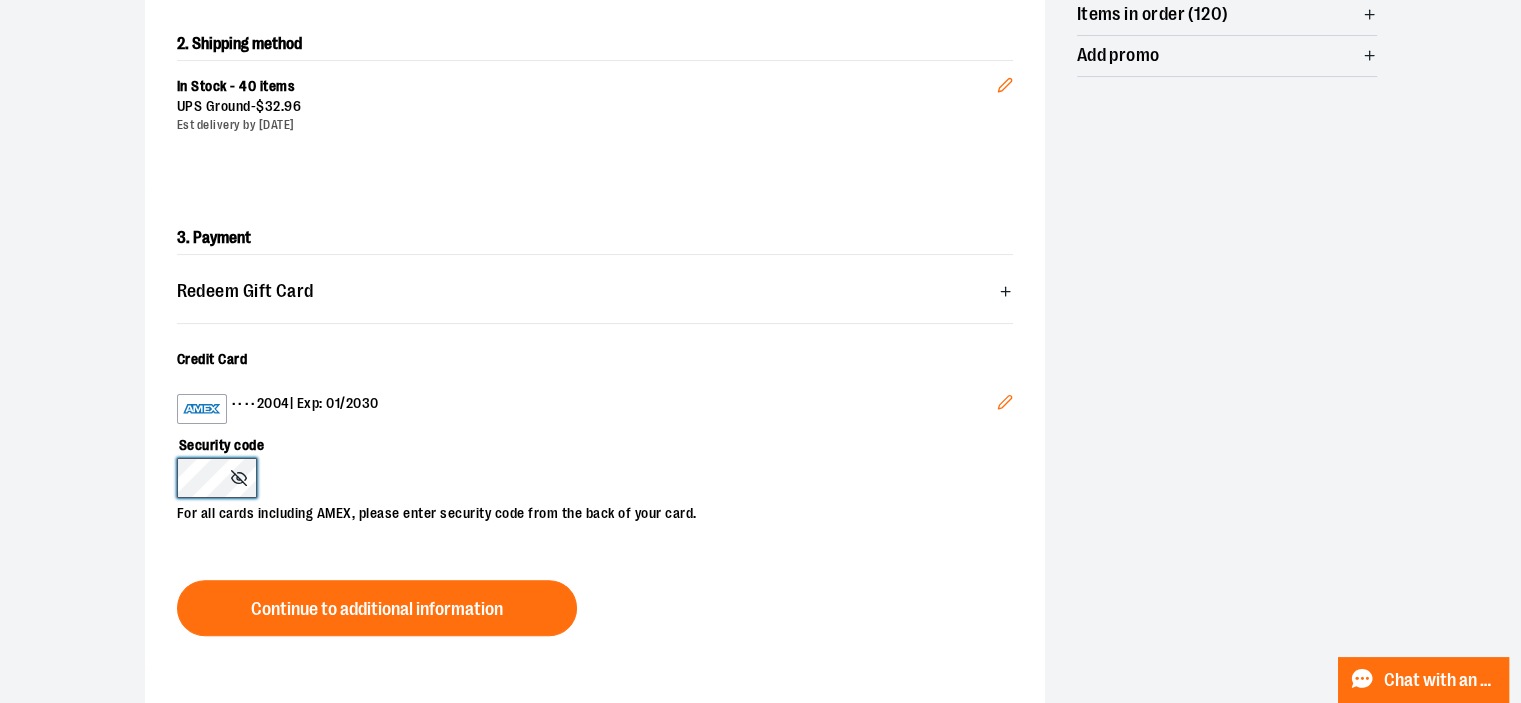 scroll, scrollTop: 436, scrollLeft: 0, axis: vertical 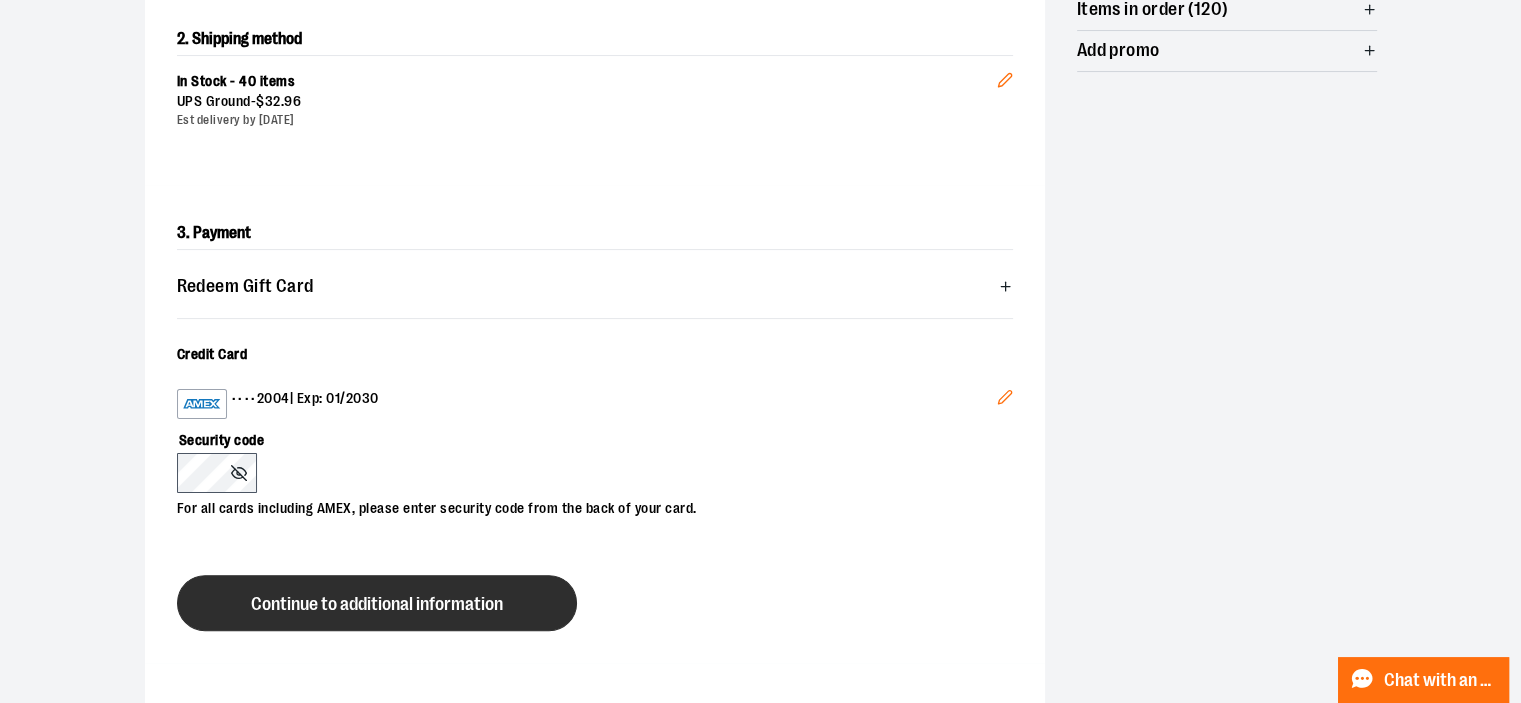 click on "Continue to additional information" at bounding box center (377, 603) 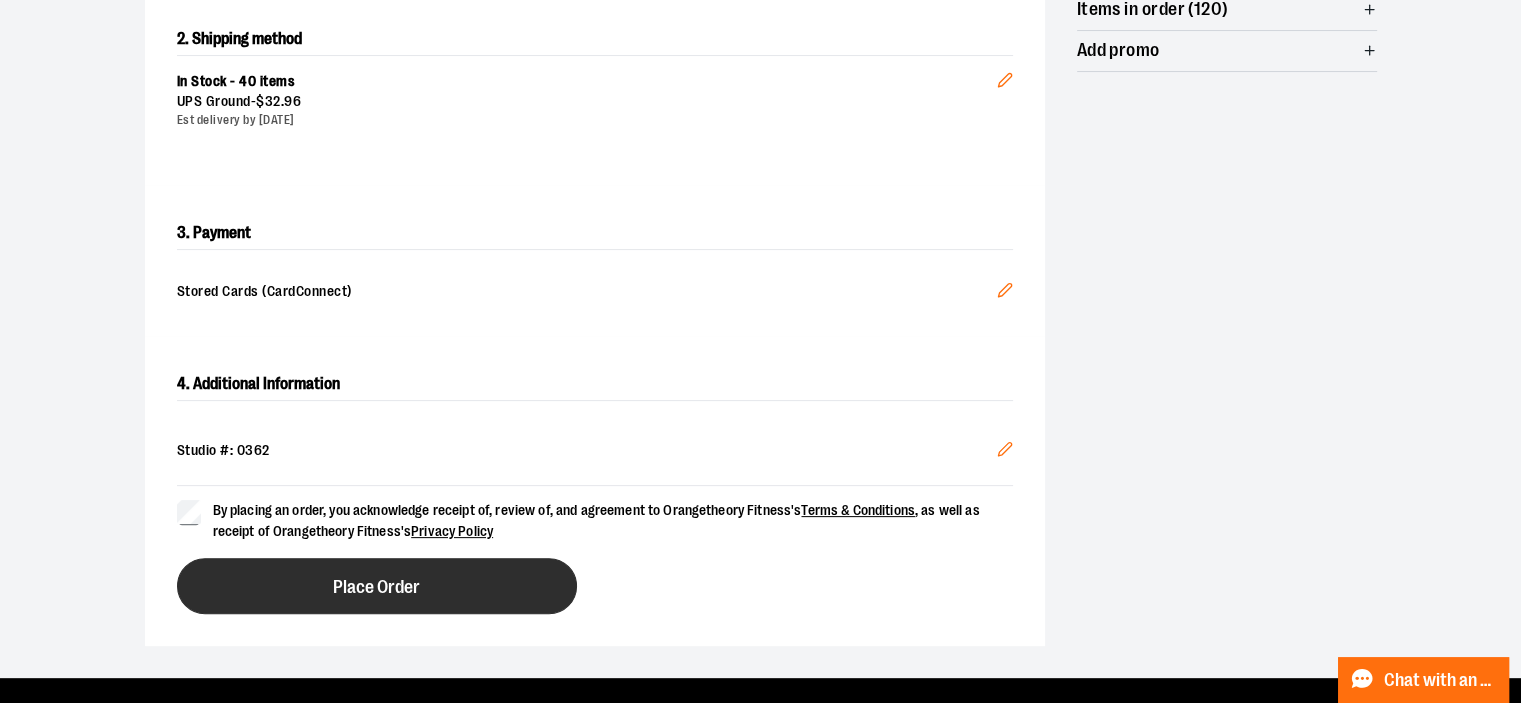click on "Place Order" at bounding box center (376, 587) 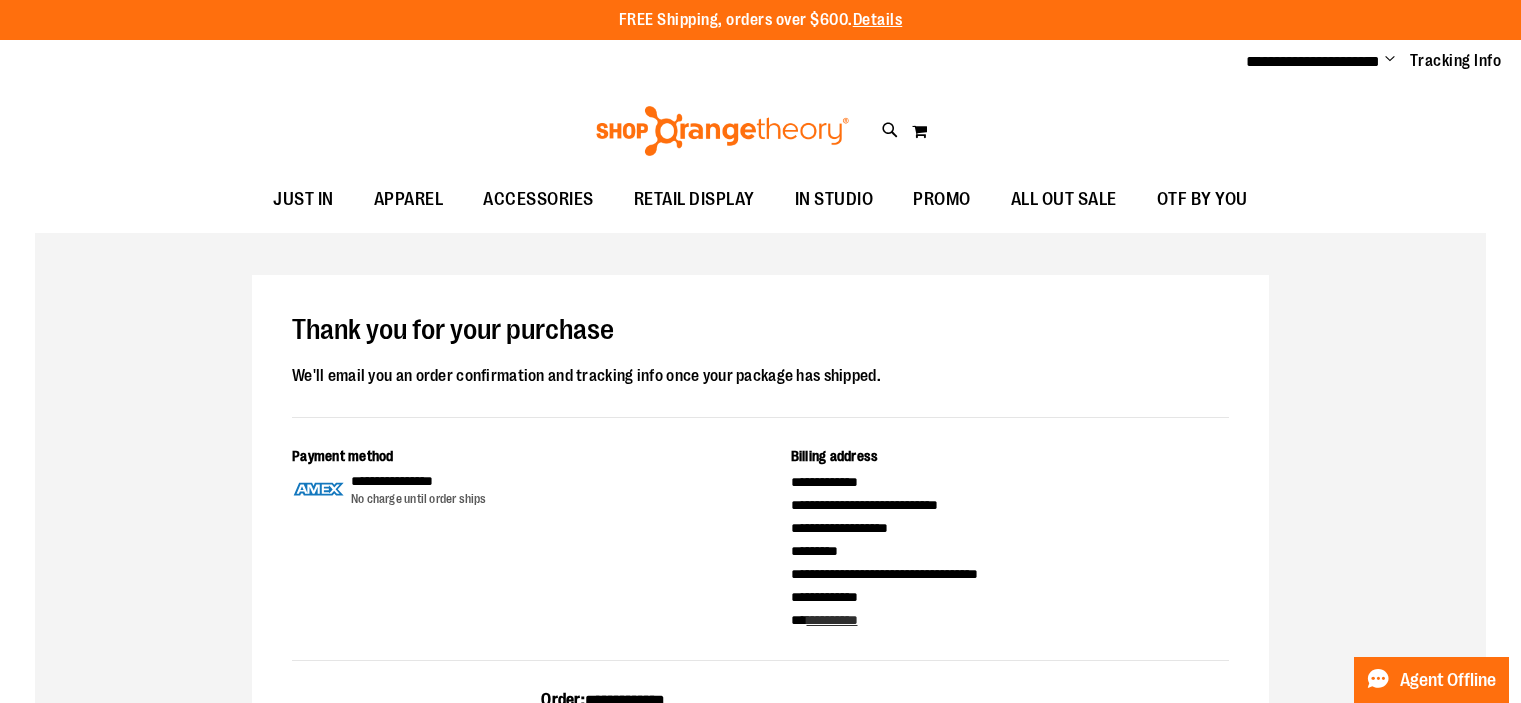 scroll, scrollTop: 0, scrollLeft: 0, axis: both 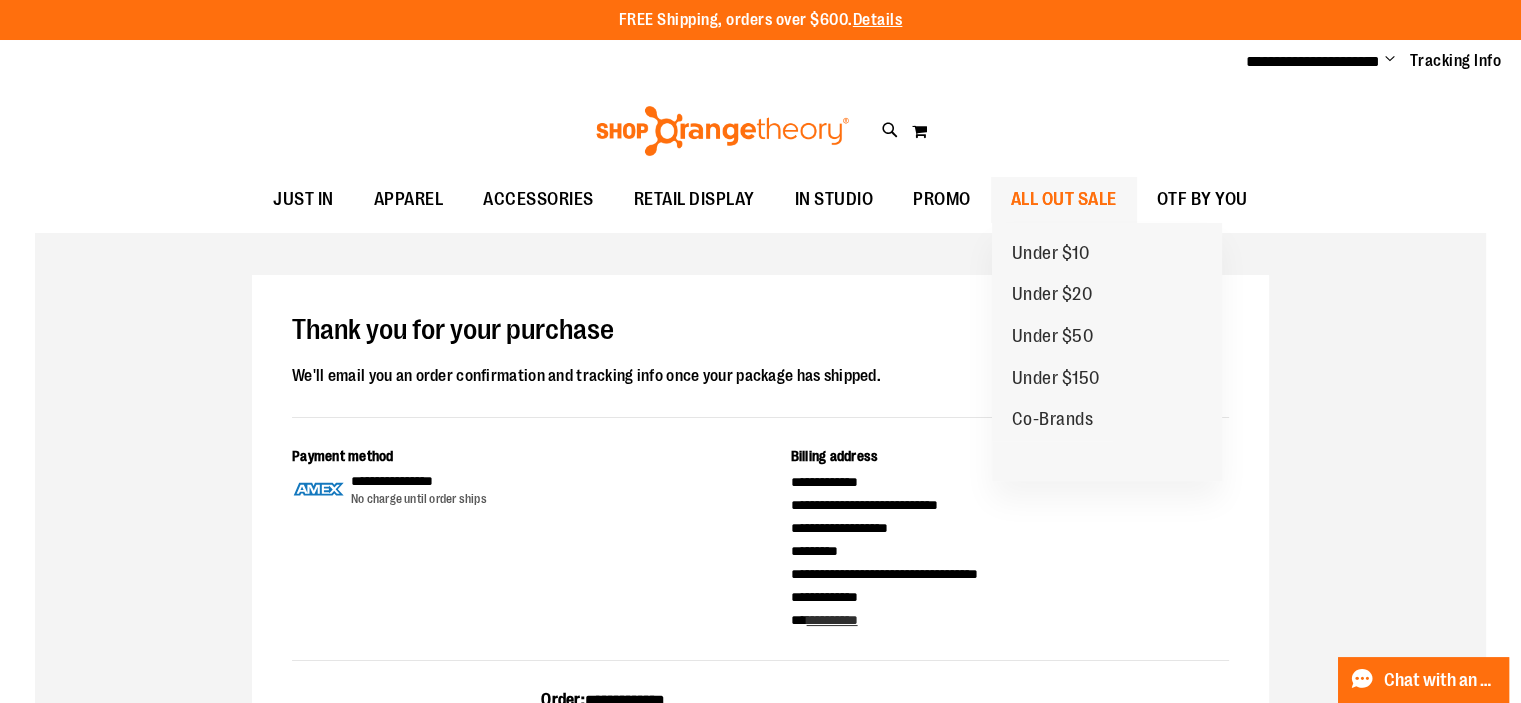type on "**********" 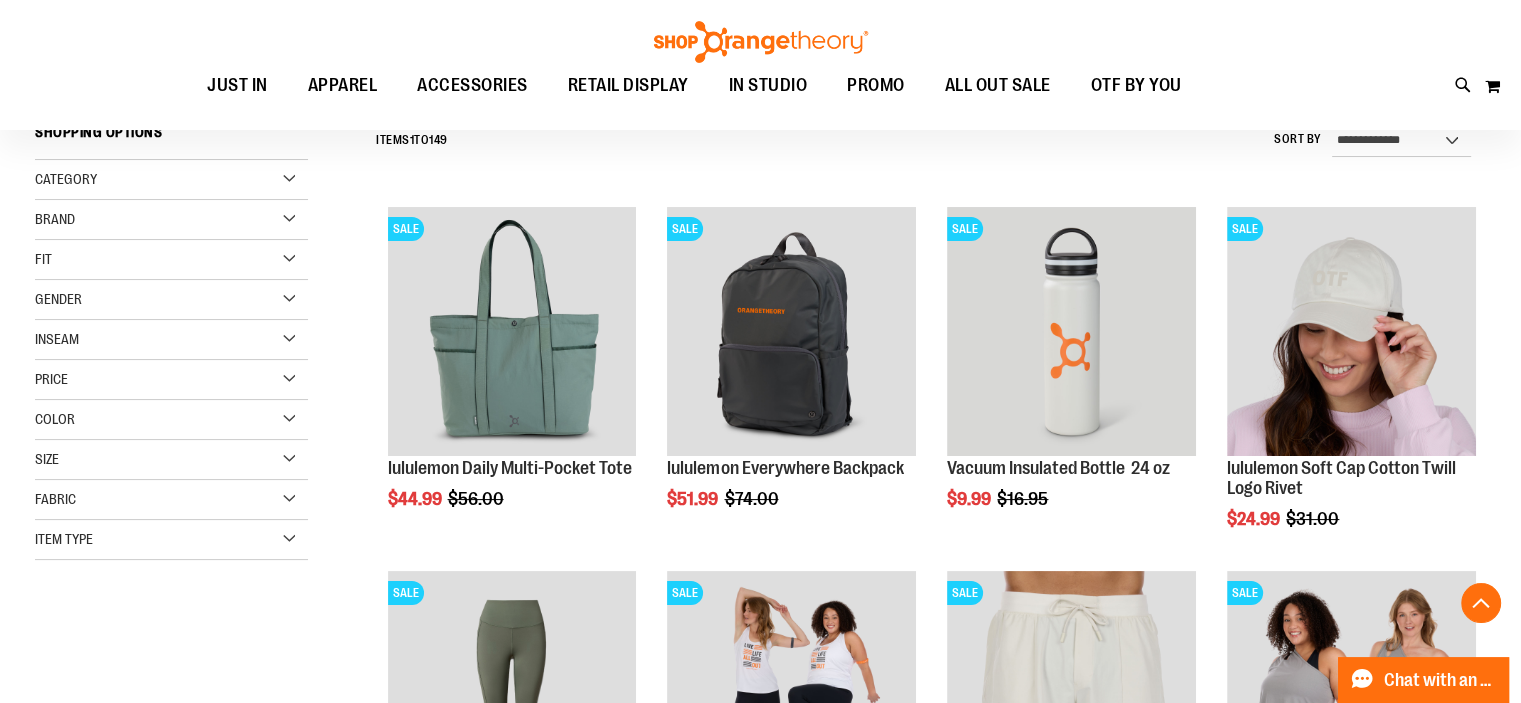 scroll, scrollTop: 401, scrollLeft: 0, axis: vertical 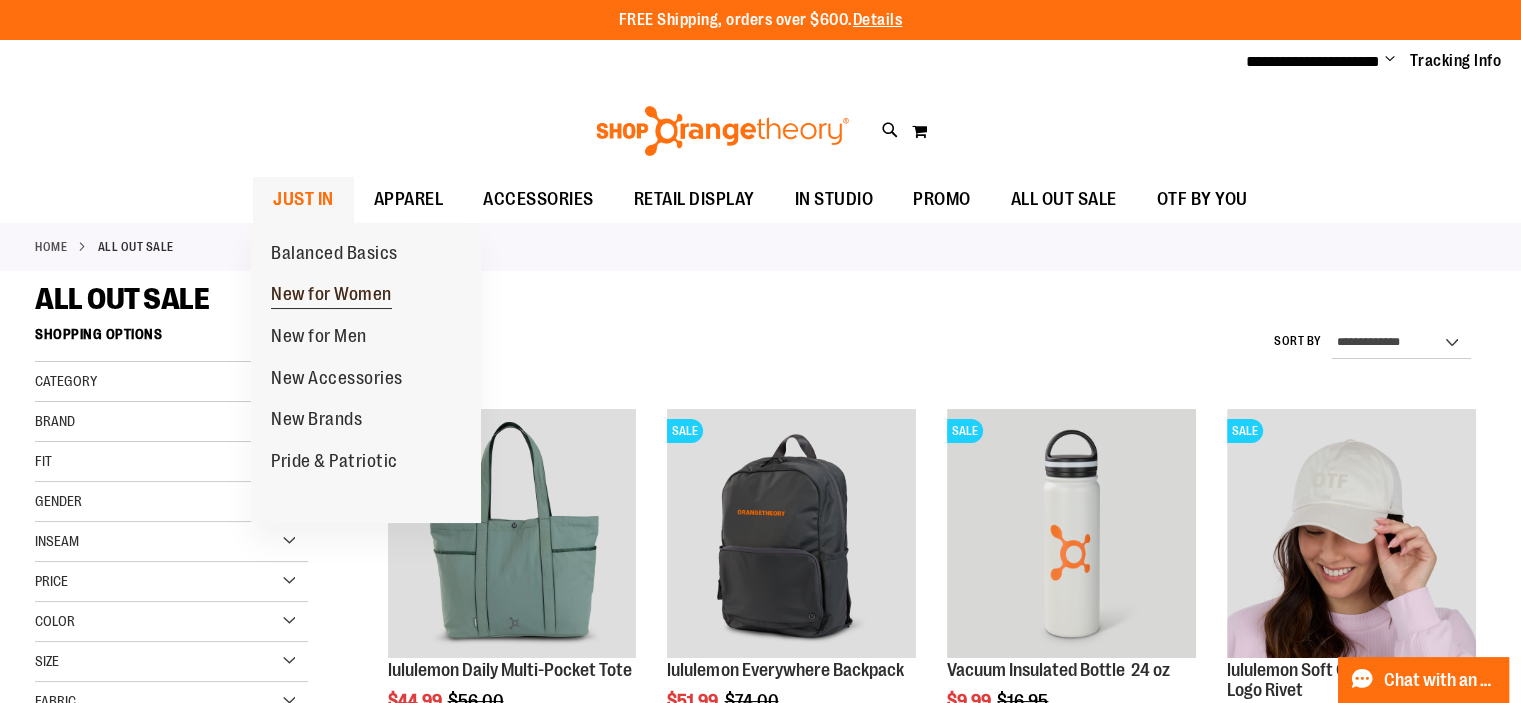 type on "**********" 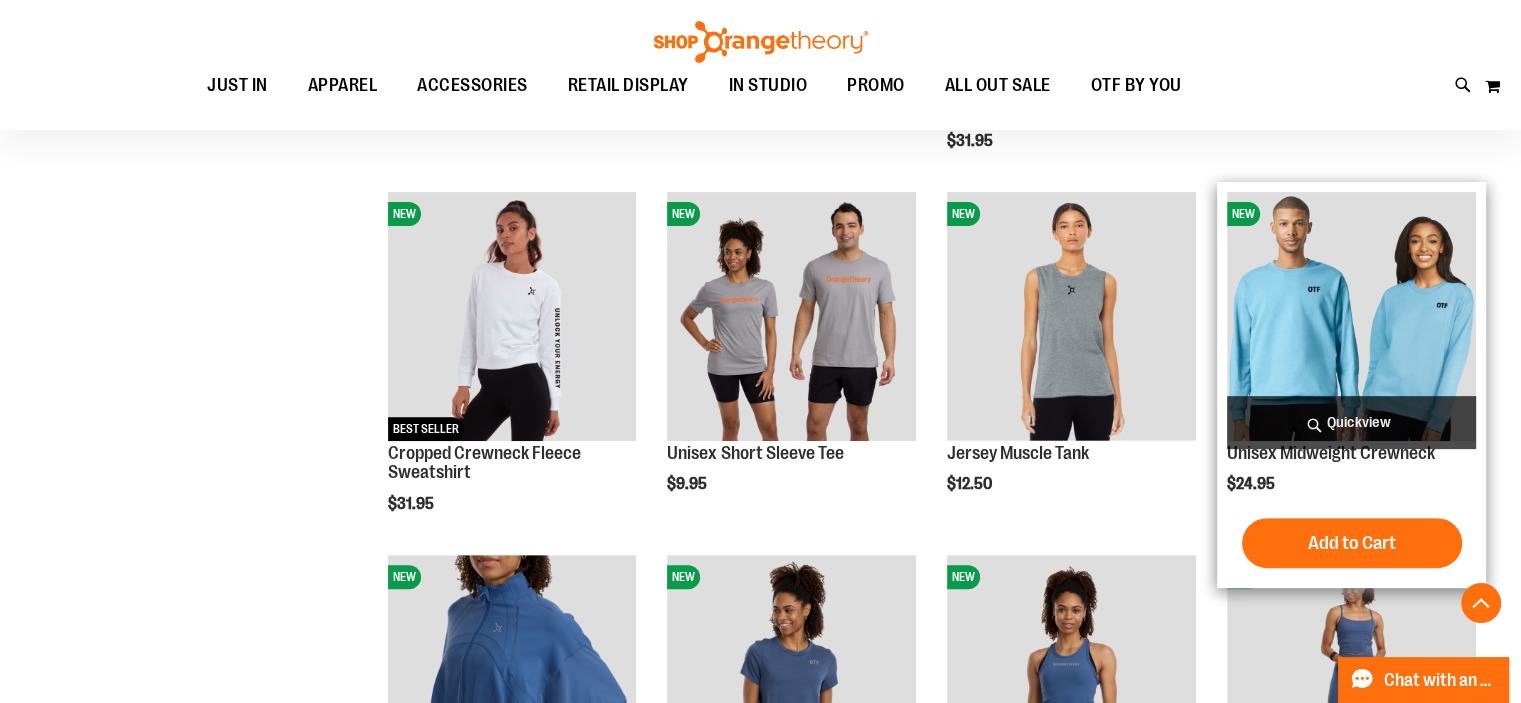 scroll, scrollTop: 580, scrollLeft: 0, axis: vertical 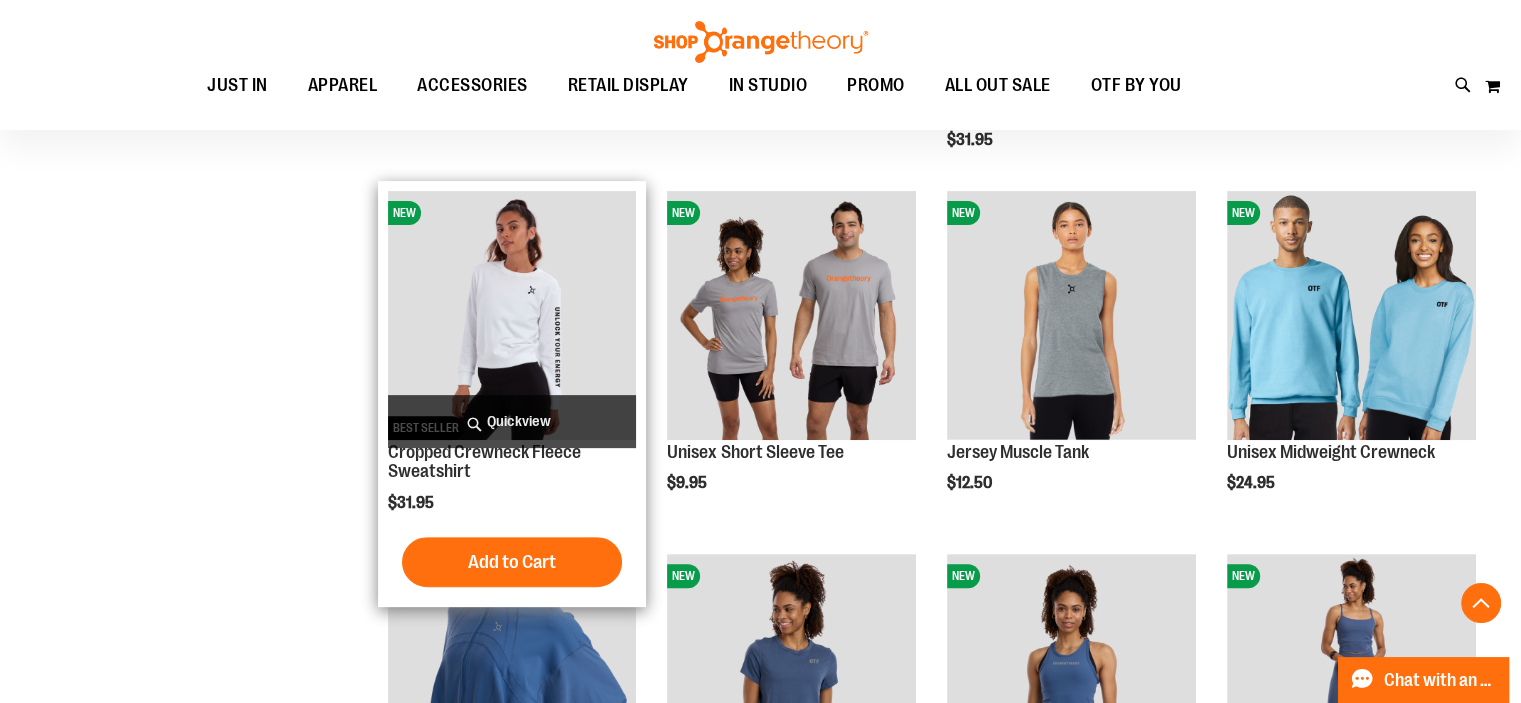 type on "**********" 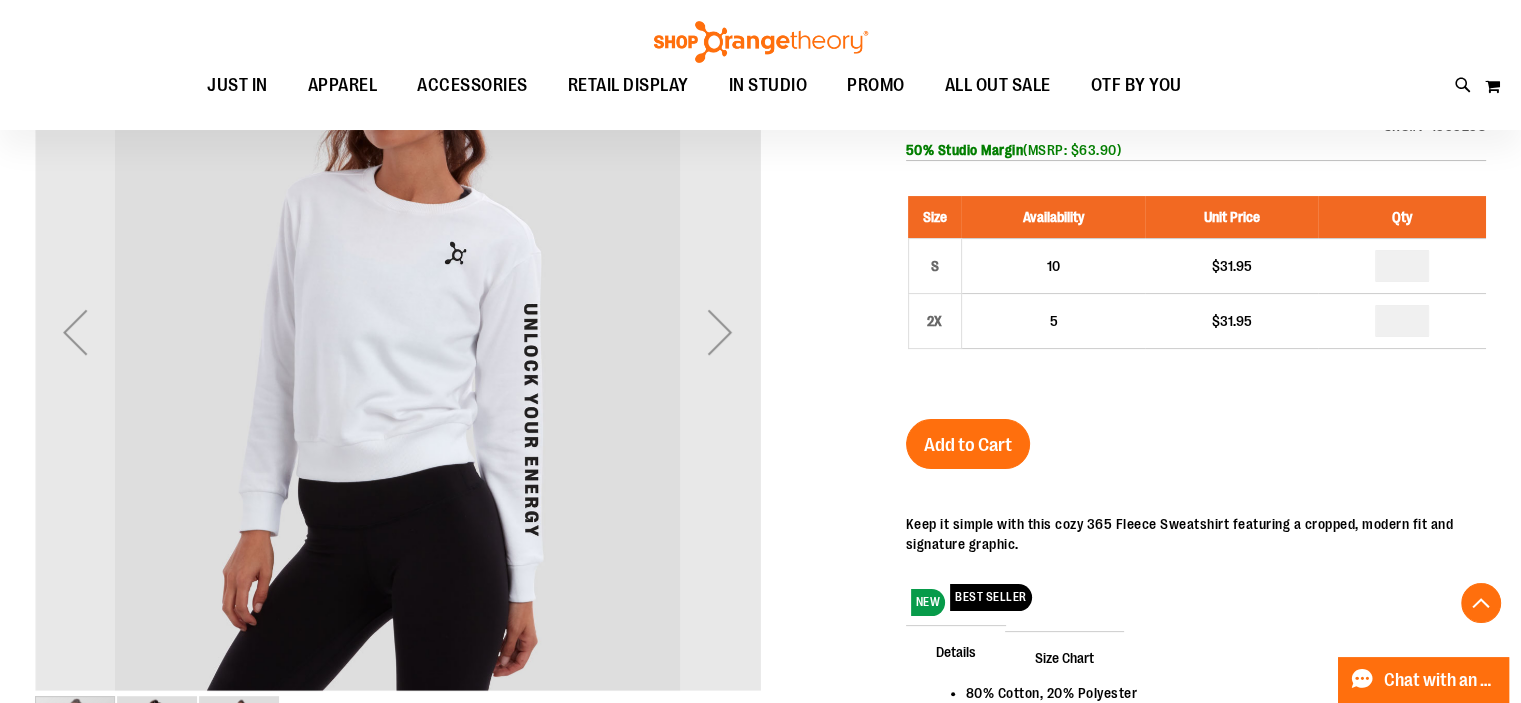 scroll, scrollTop: 320, scrollLeft: 0, axis: vertical 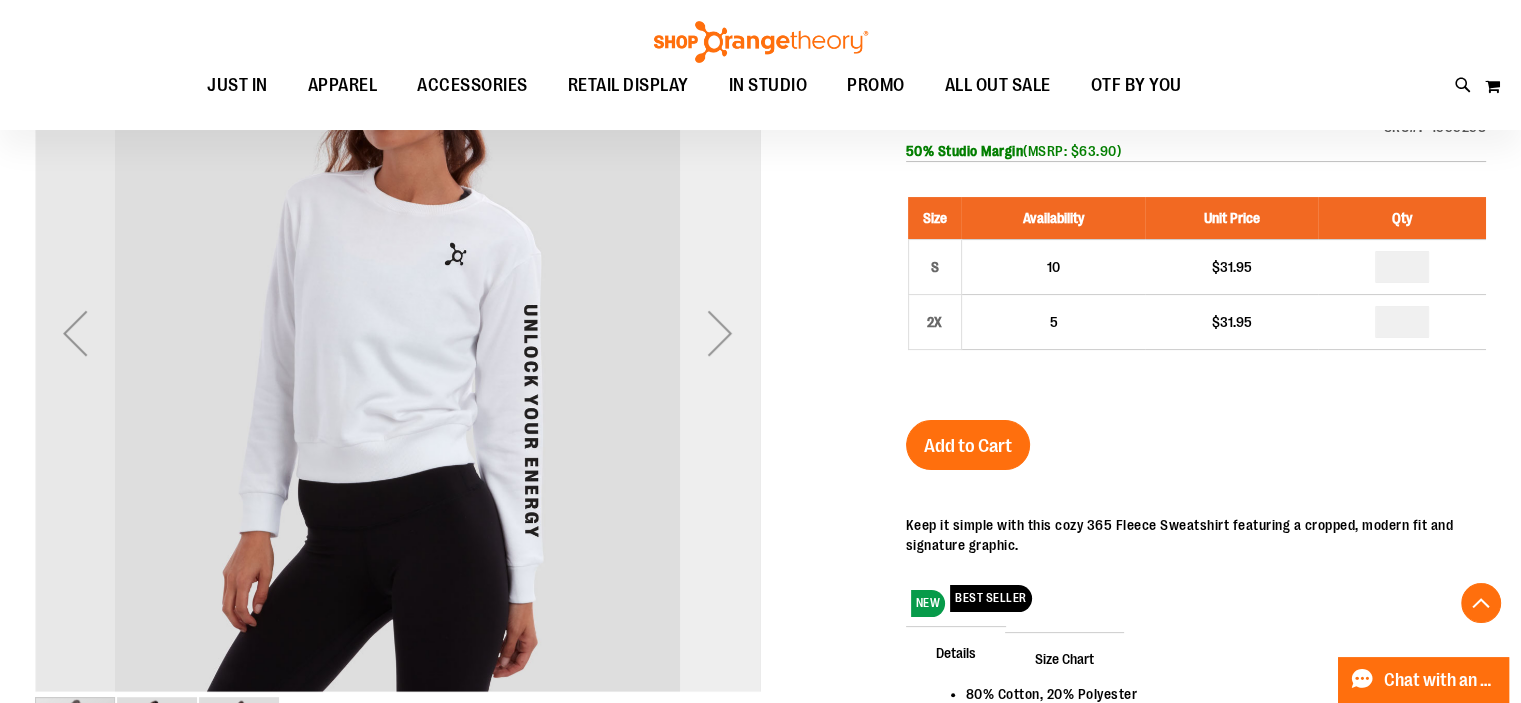 type on "**********" 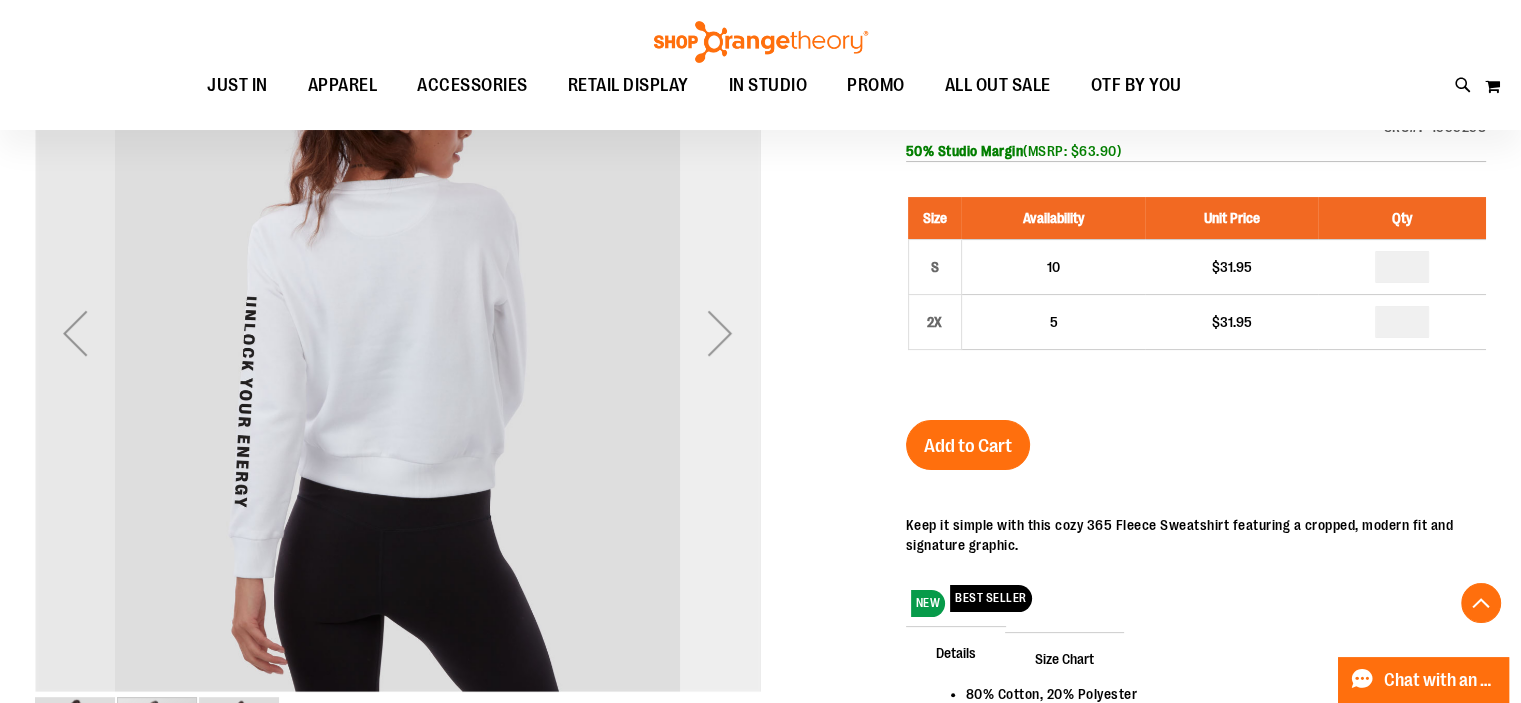 click at bounding box center (720, 333) 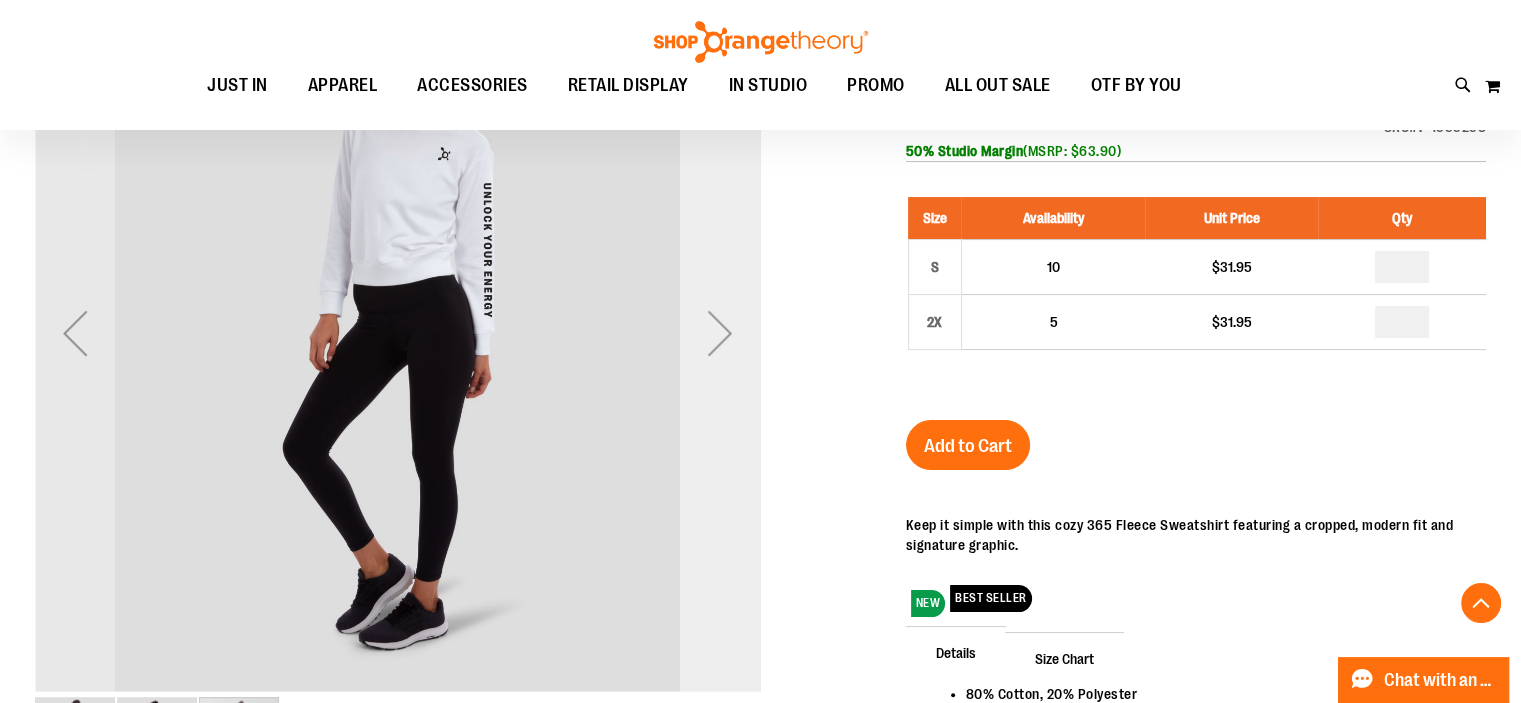 click at bounding box center (720, 333) 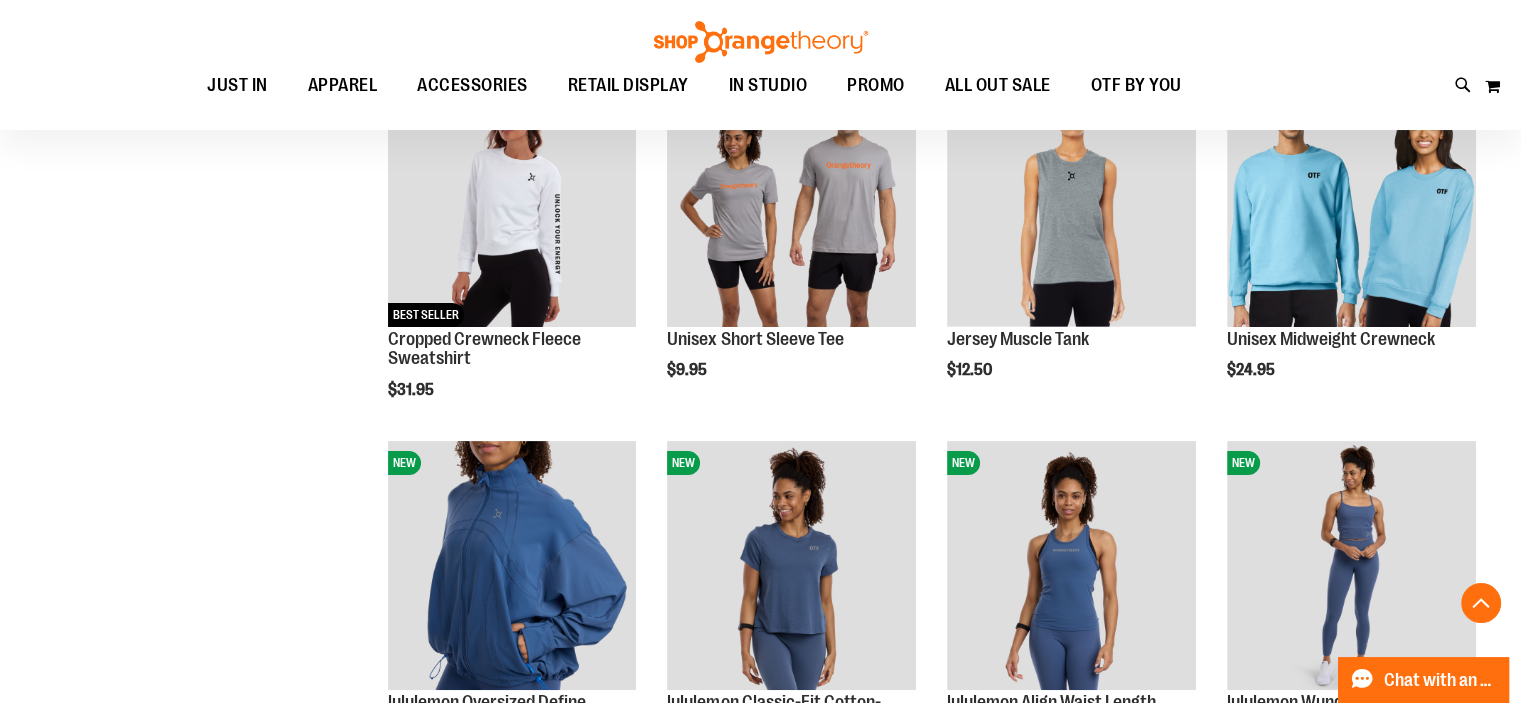 scroll, scrollTop: 604, scrollLeft: 0, axis: vertical 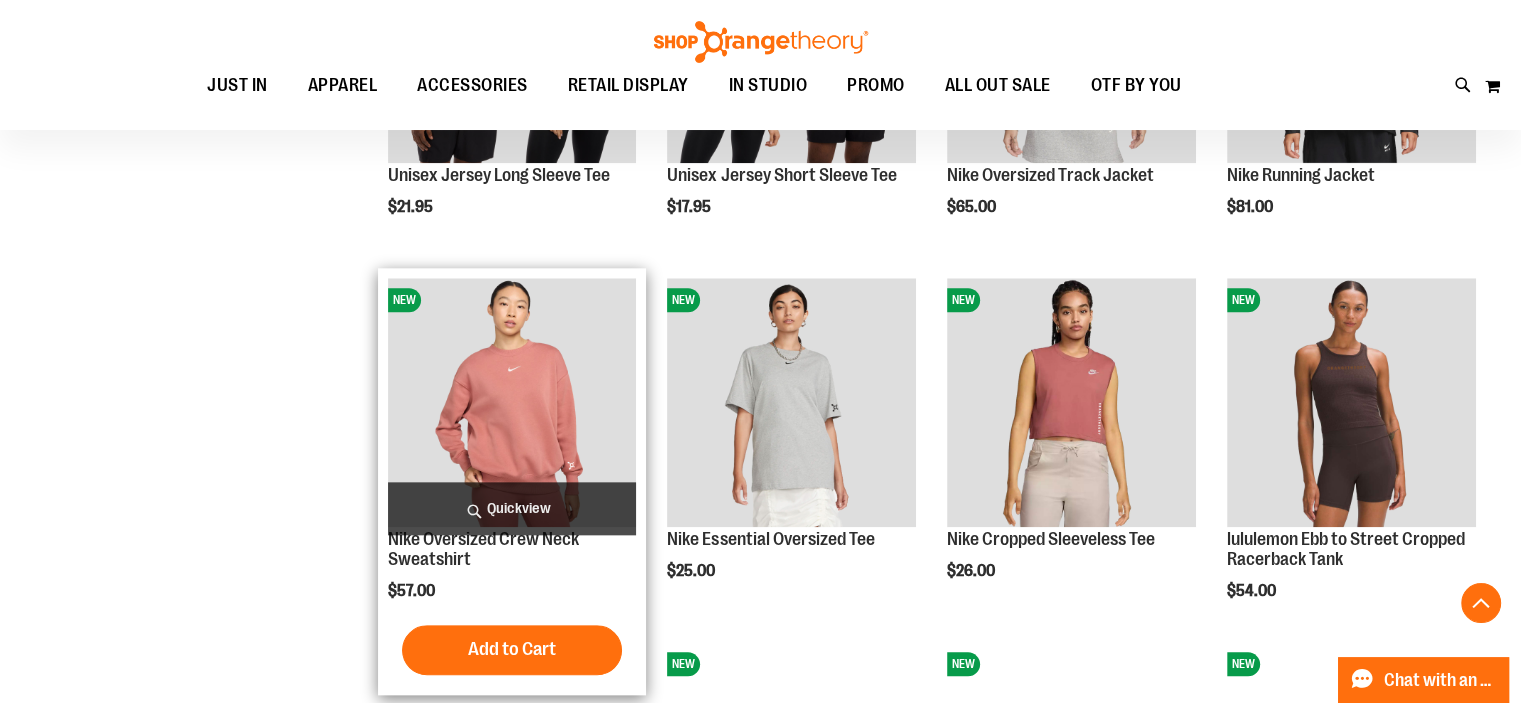 type on "**********" 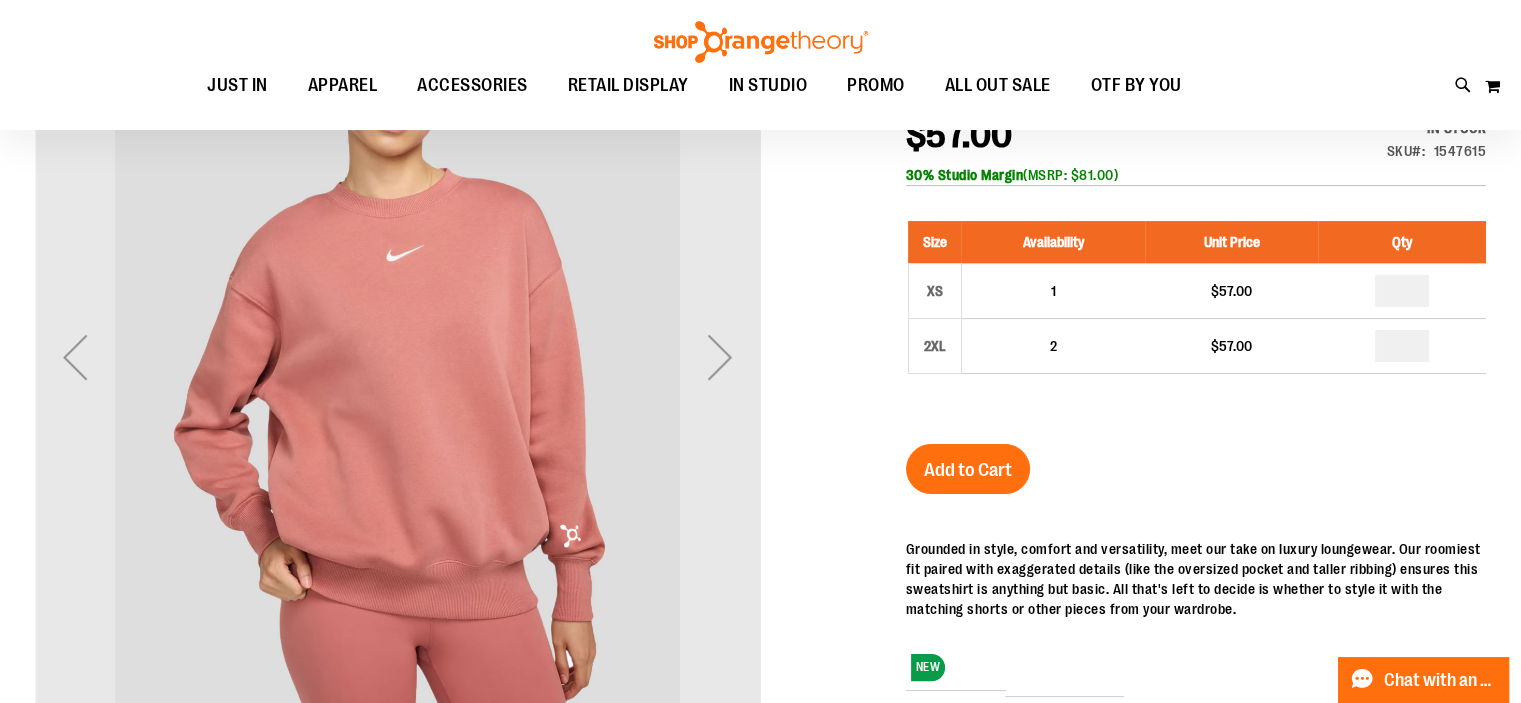 scroll, scrollTop: 298, scrollLeft: 0, axis: vertical 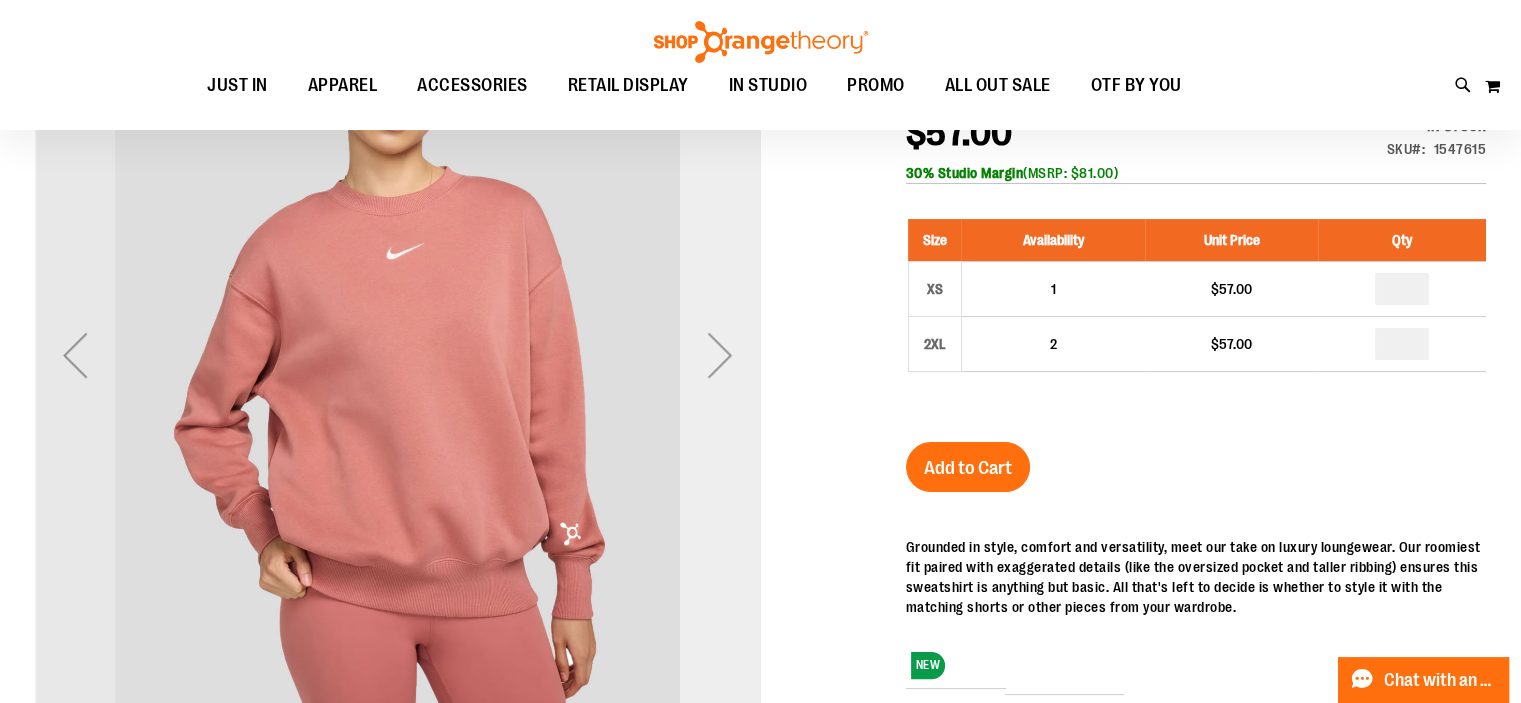 type on "**********" 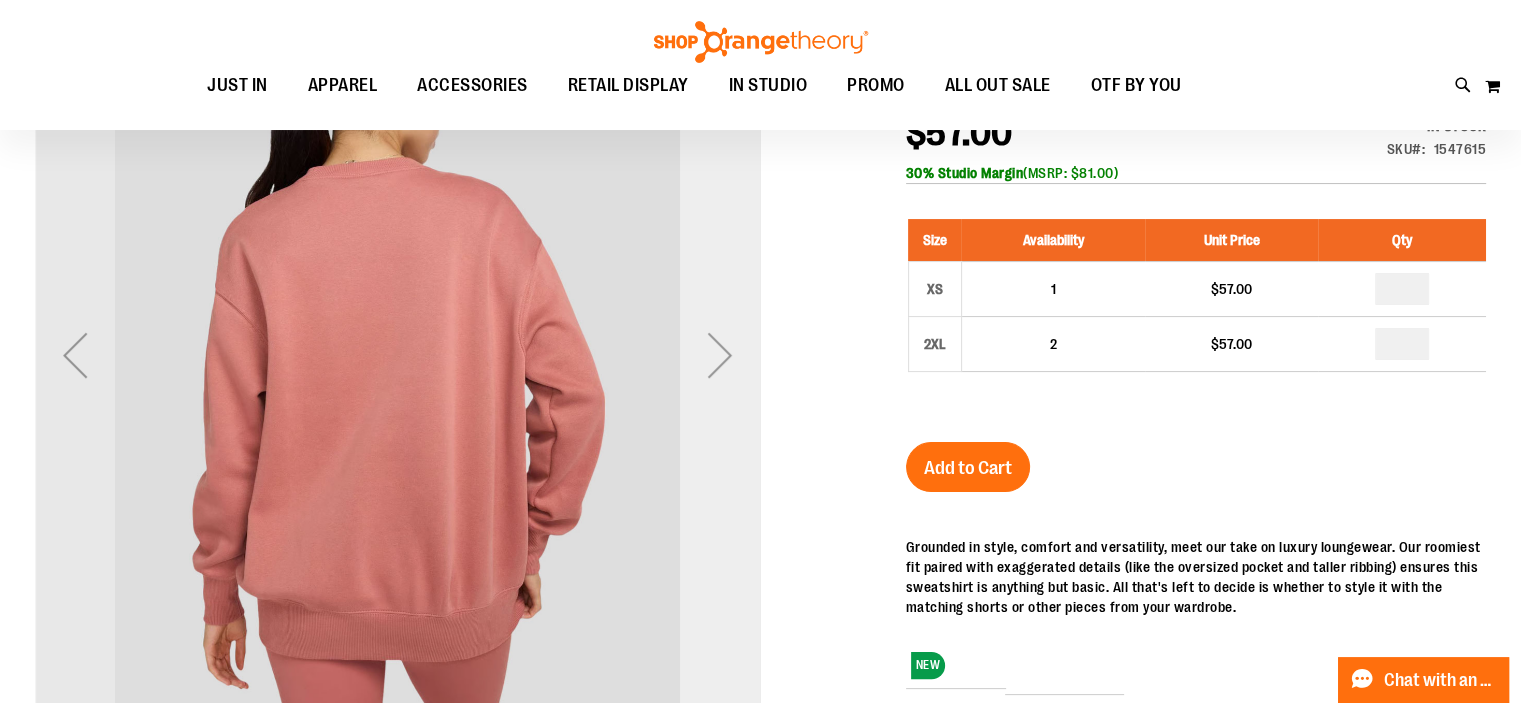 click at bounding box center (720, 355) 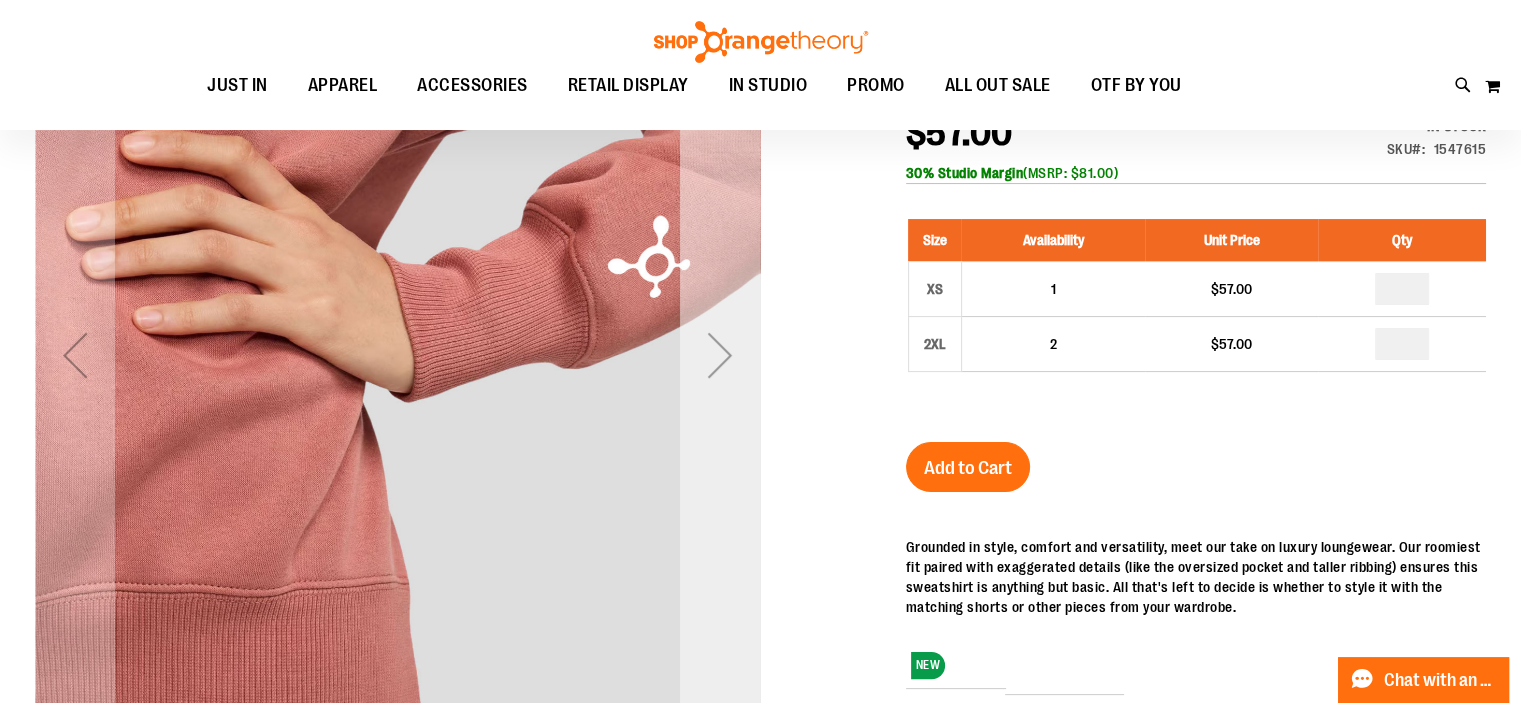 click at bounding box center (720, 355) 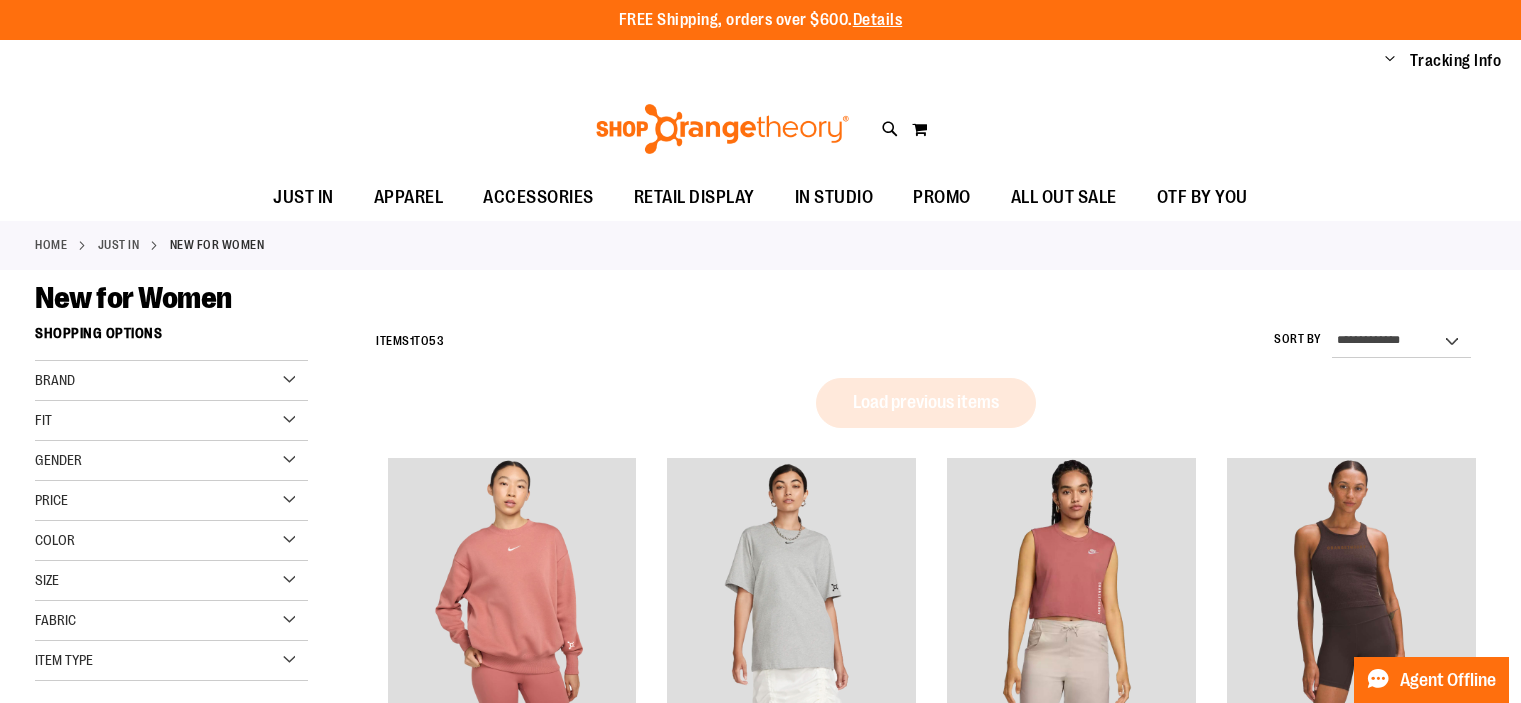 scroll, scrollTop: 0, scrollLeft: 0, axis: both 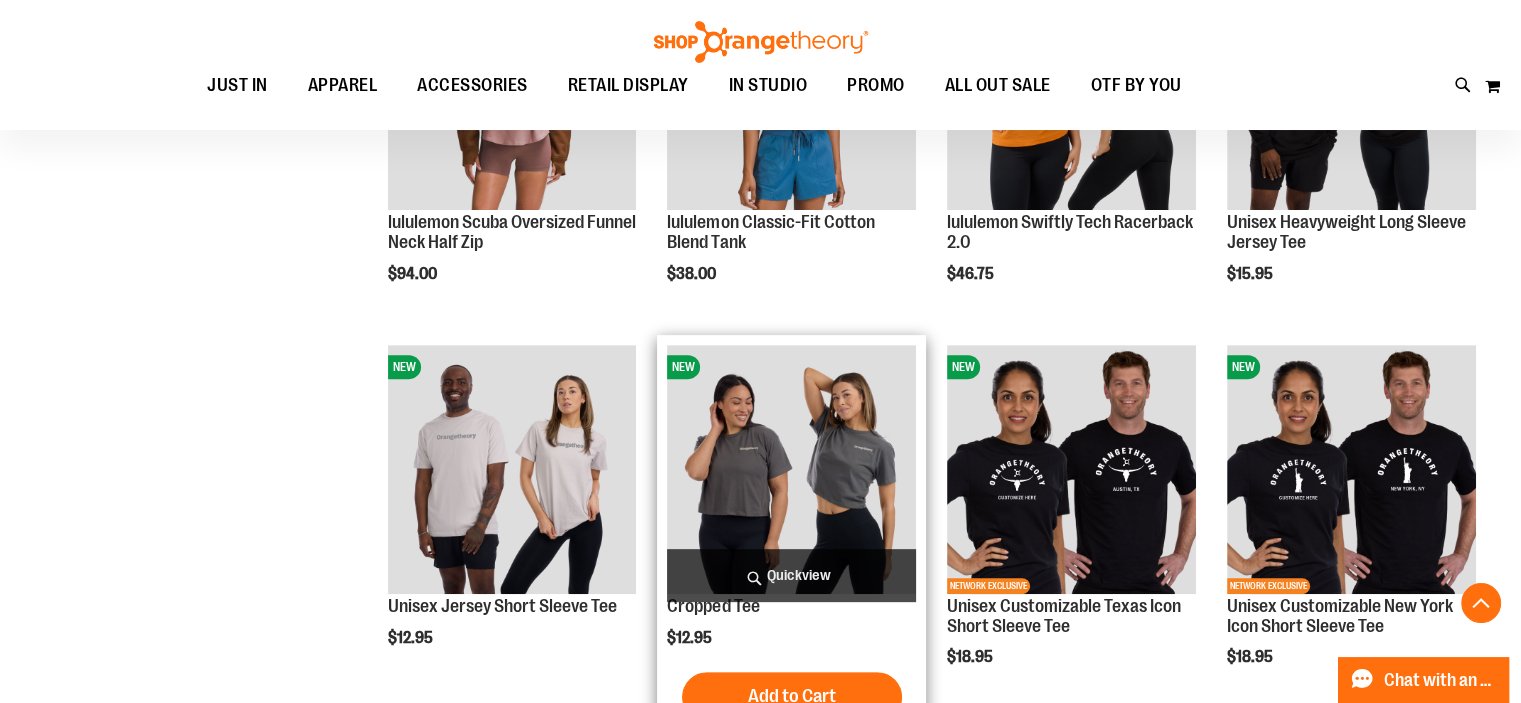 type on "**********" 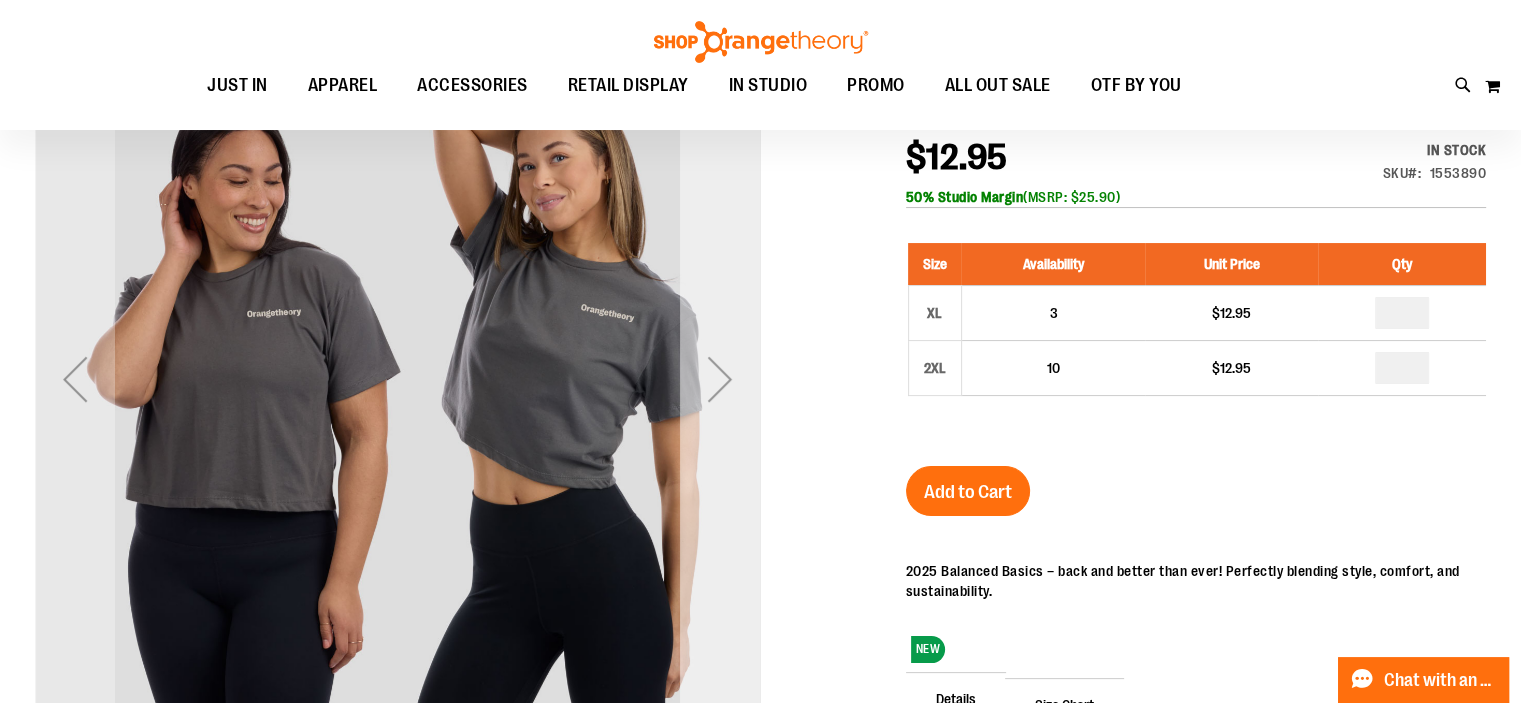 scroll, scrollTop: 274, scrollLeft: 0, axis: vertical 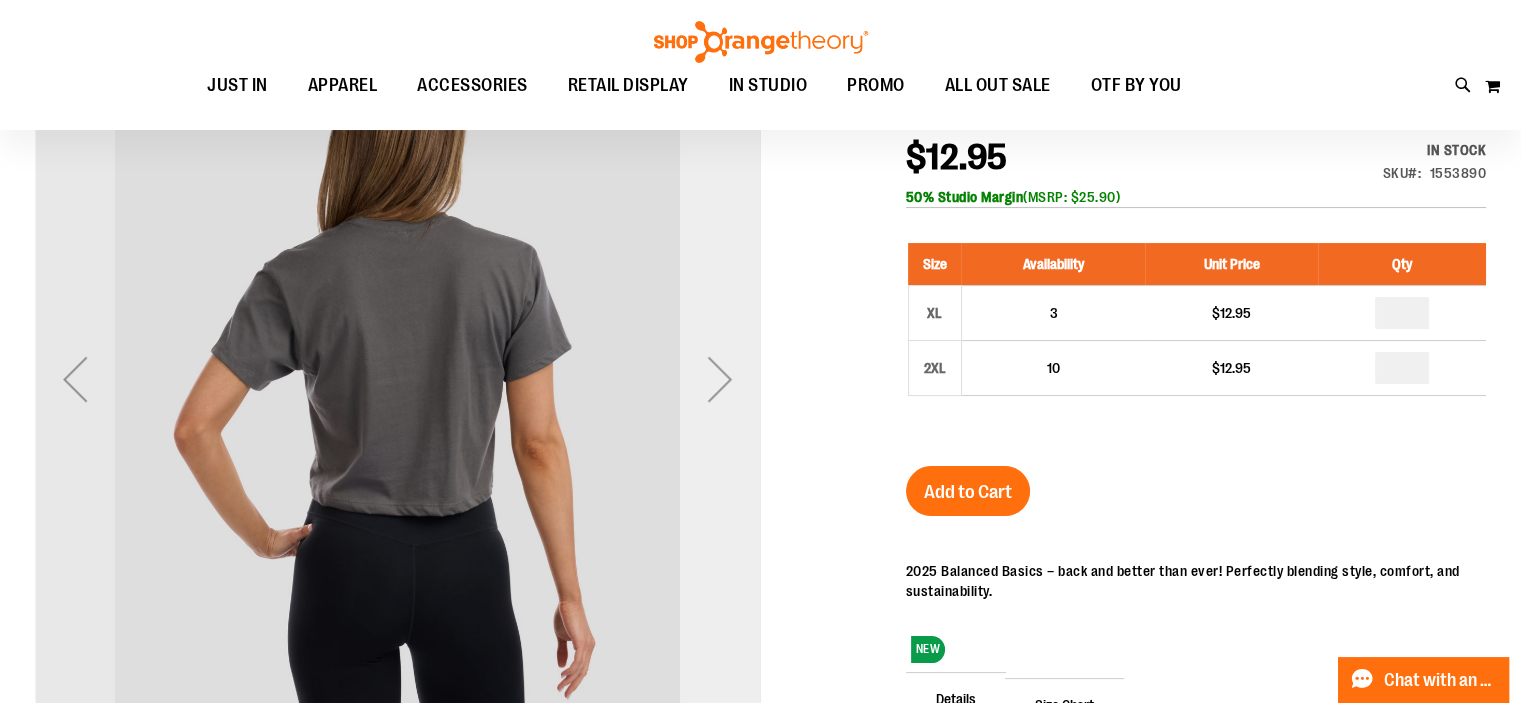 click at bounding box center [720, 379] 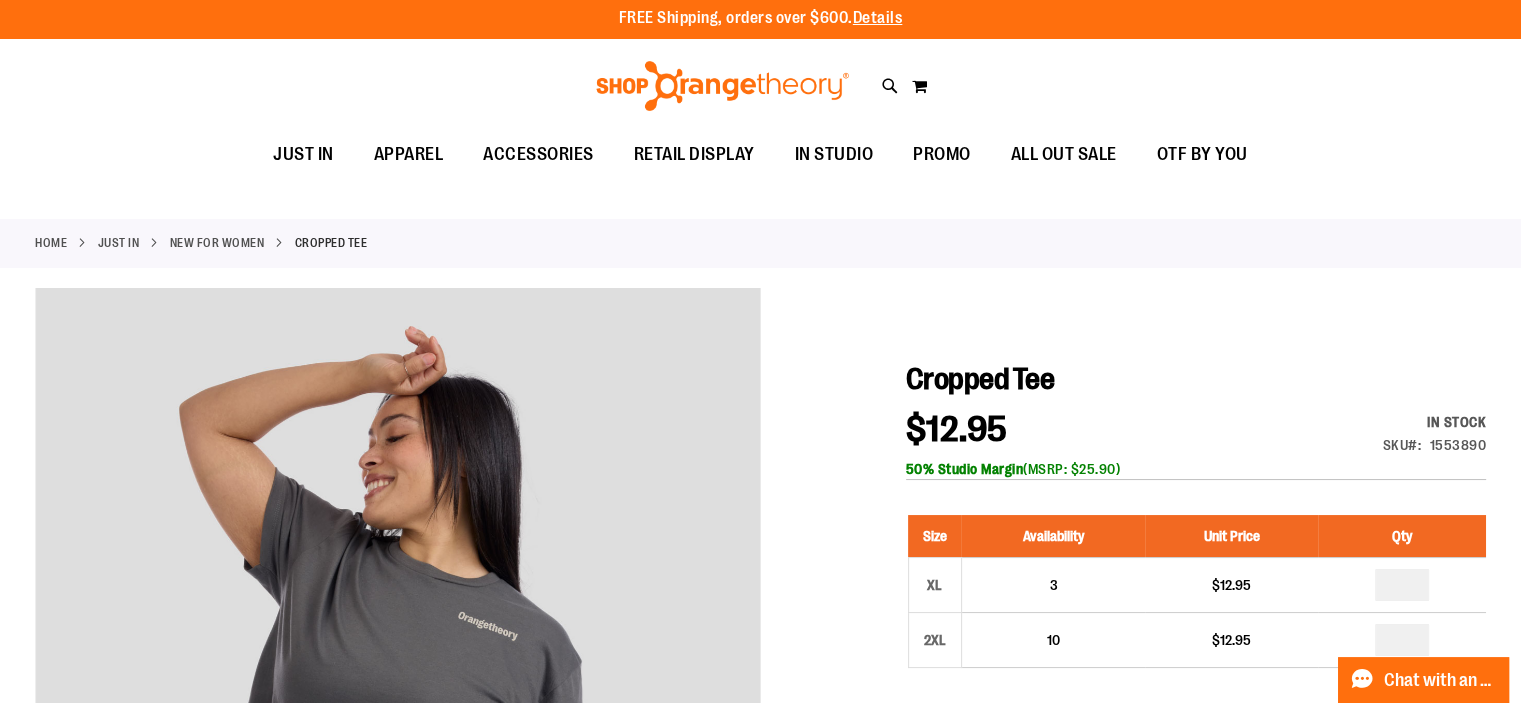 scroll, scrollTop: 0, scrollLeft: 0, axis: both 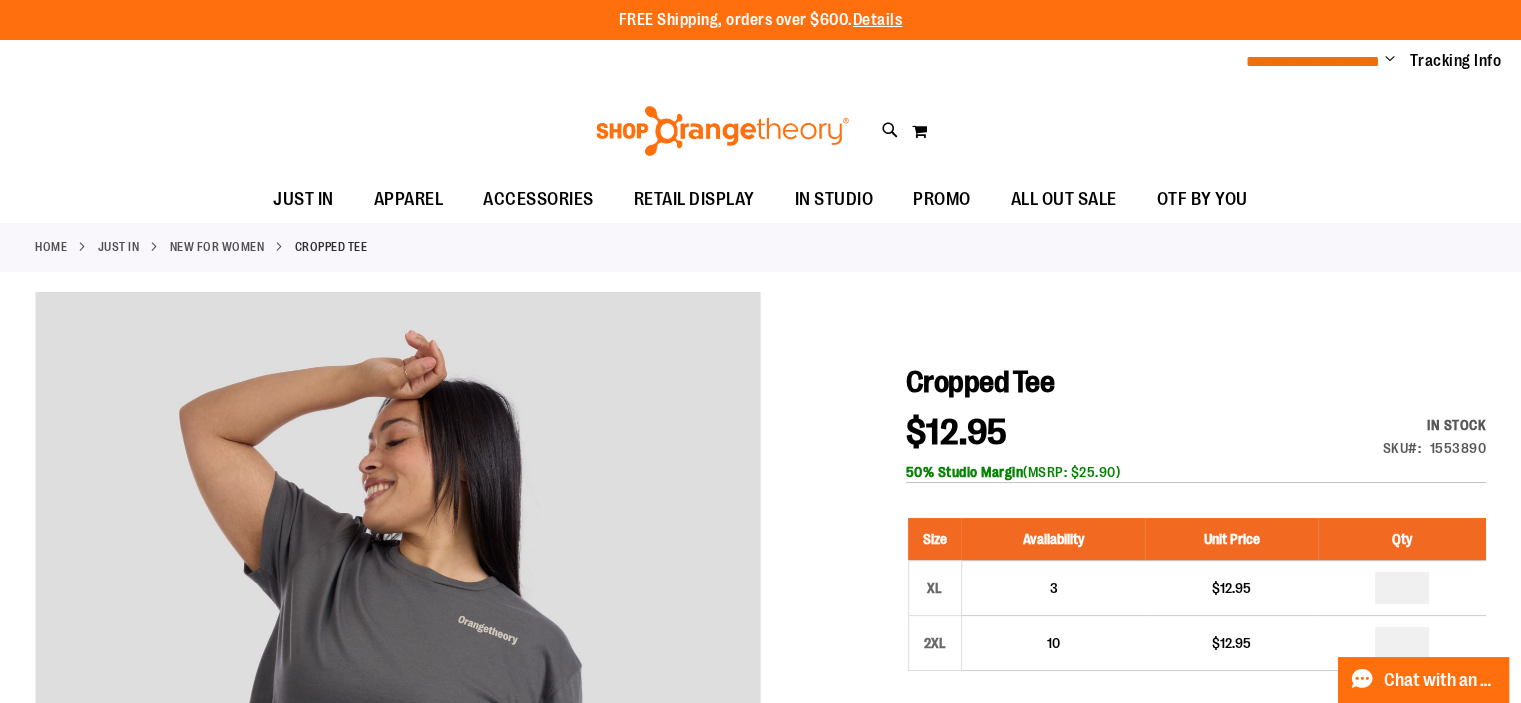click on "**********" at bounding box center [1313, 61] 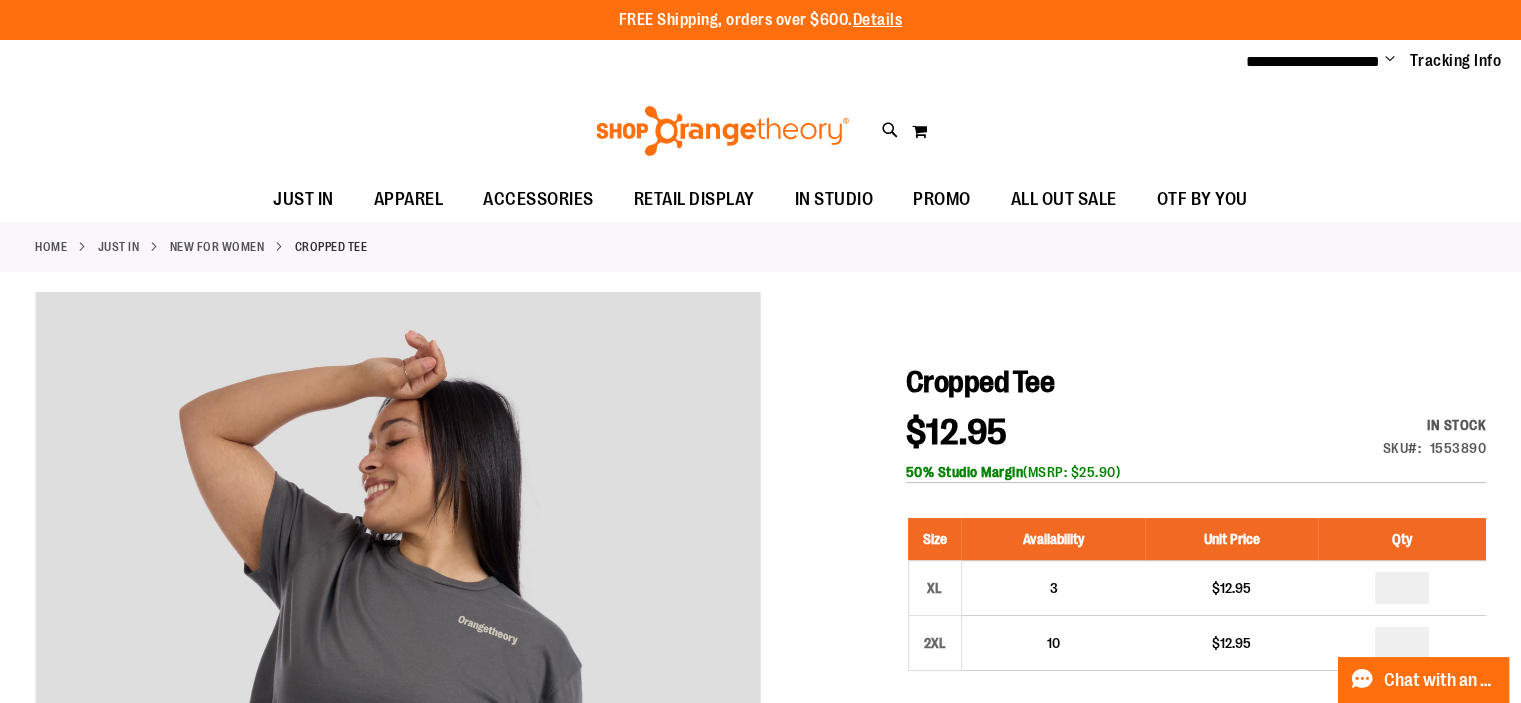 click on "Change" at bounding box center [1390, 60] 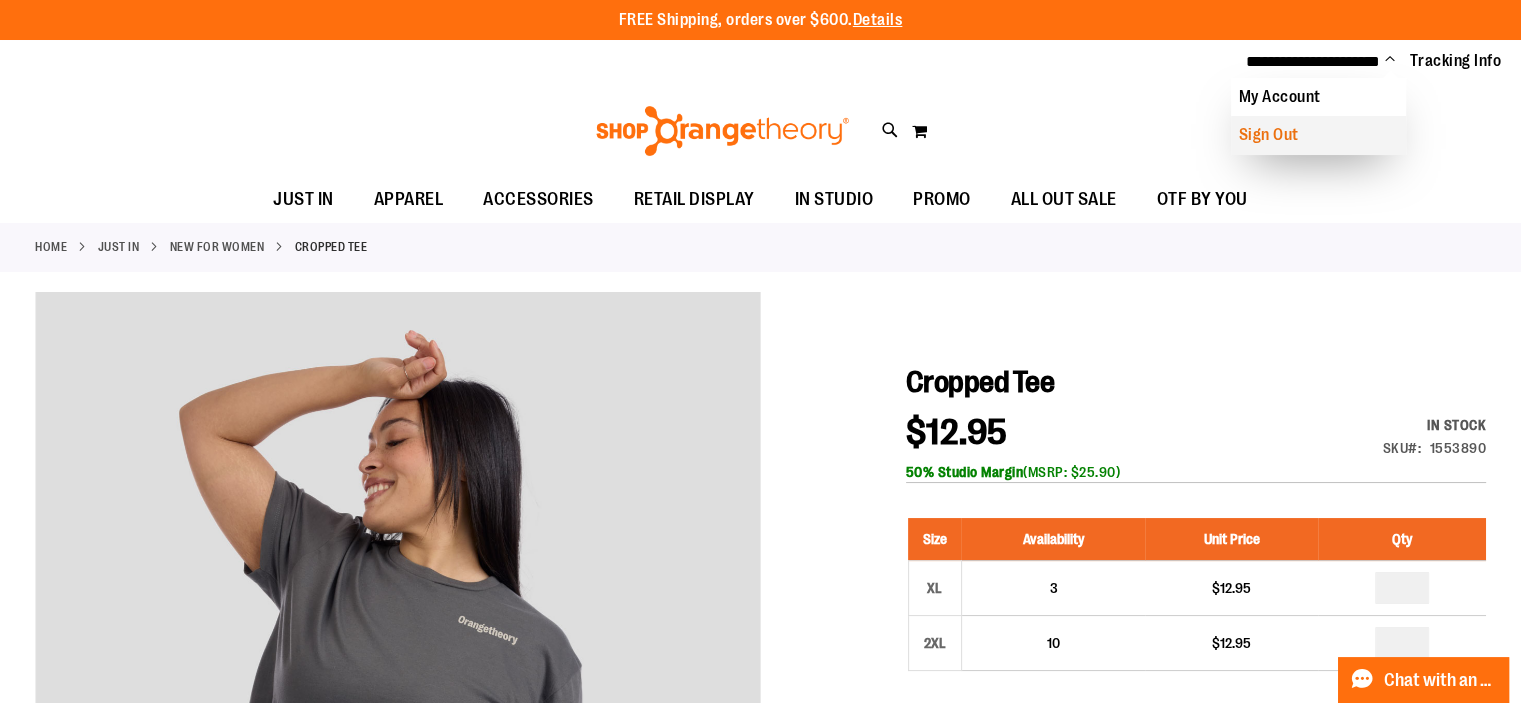 click on "Sign Out" at bounding box center [1318, 135] 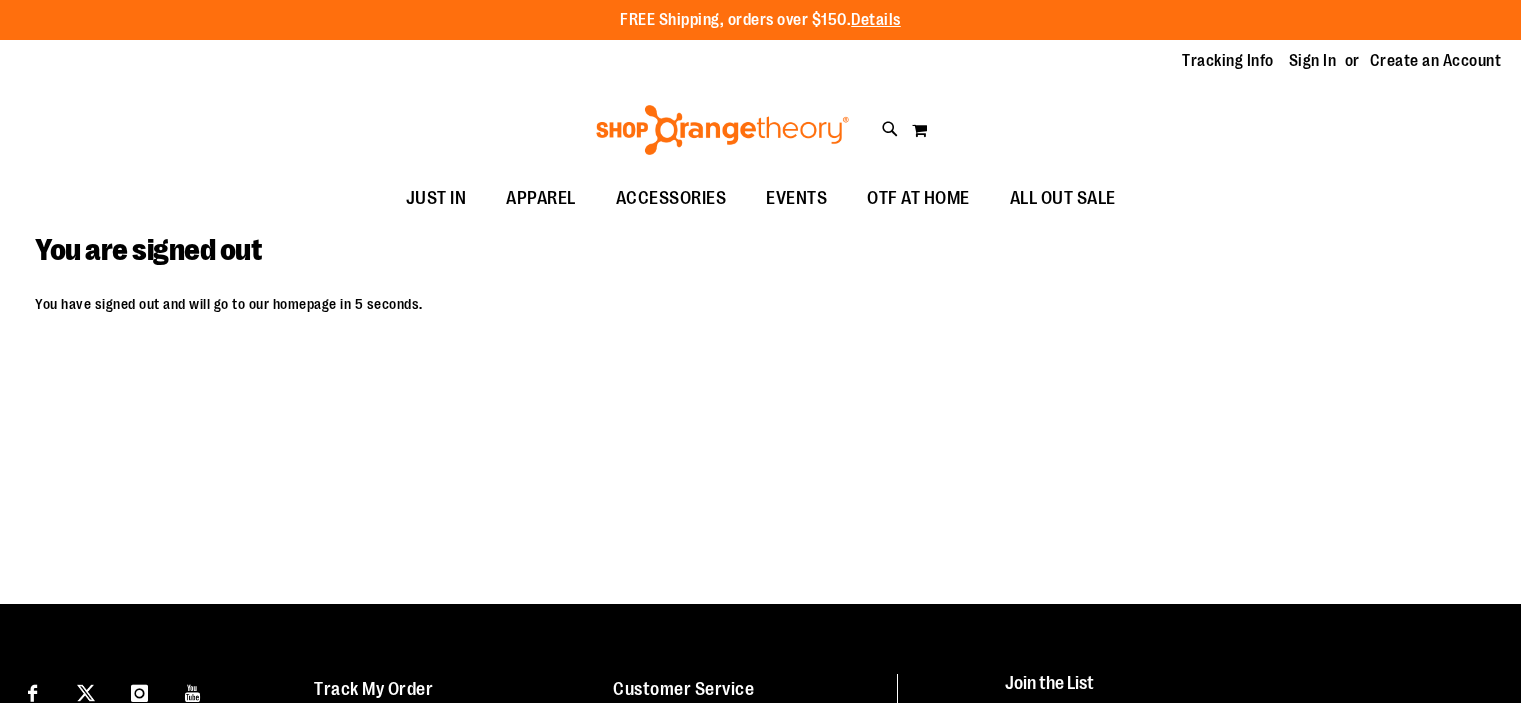 scroll, scrollTop: 0, scrollLeft: 0, axis: both 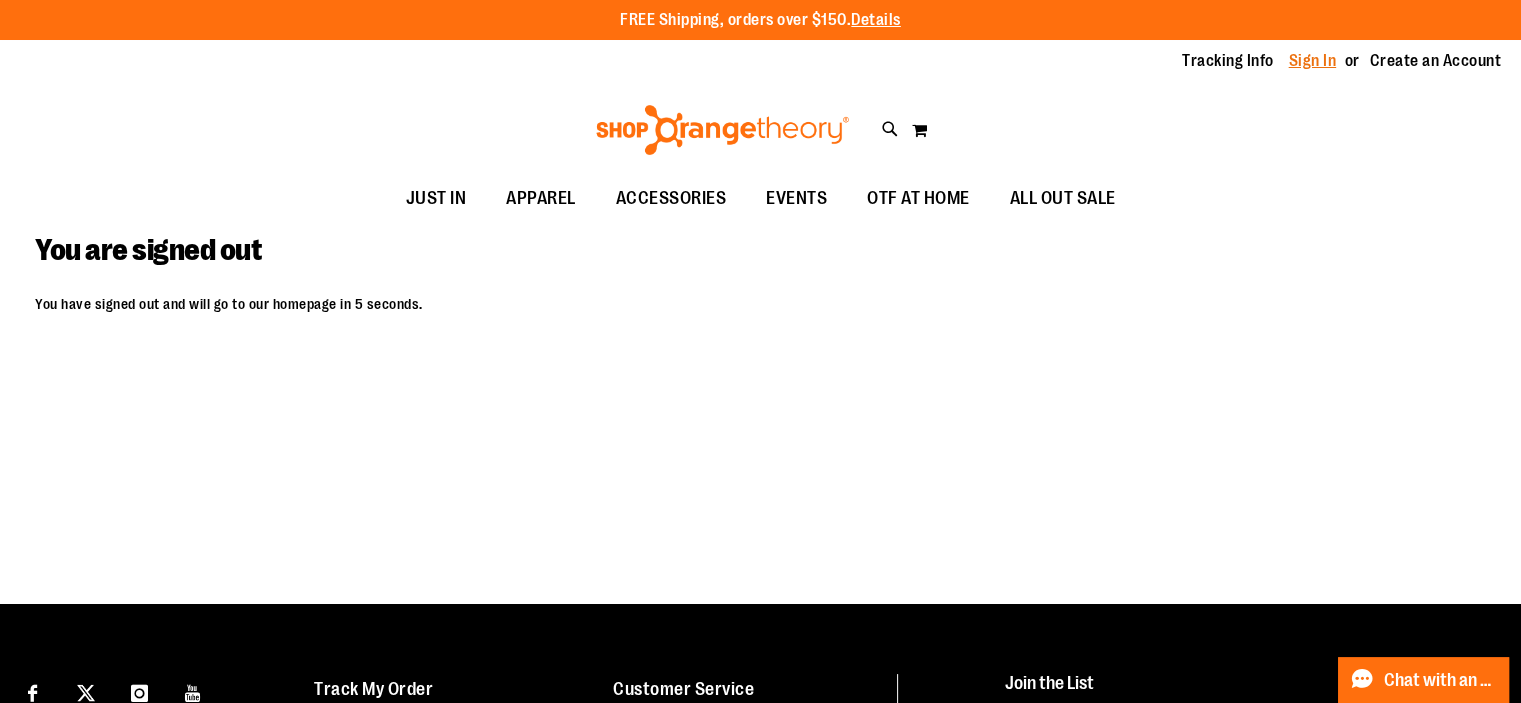 type on "**********" 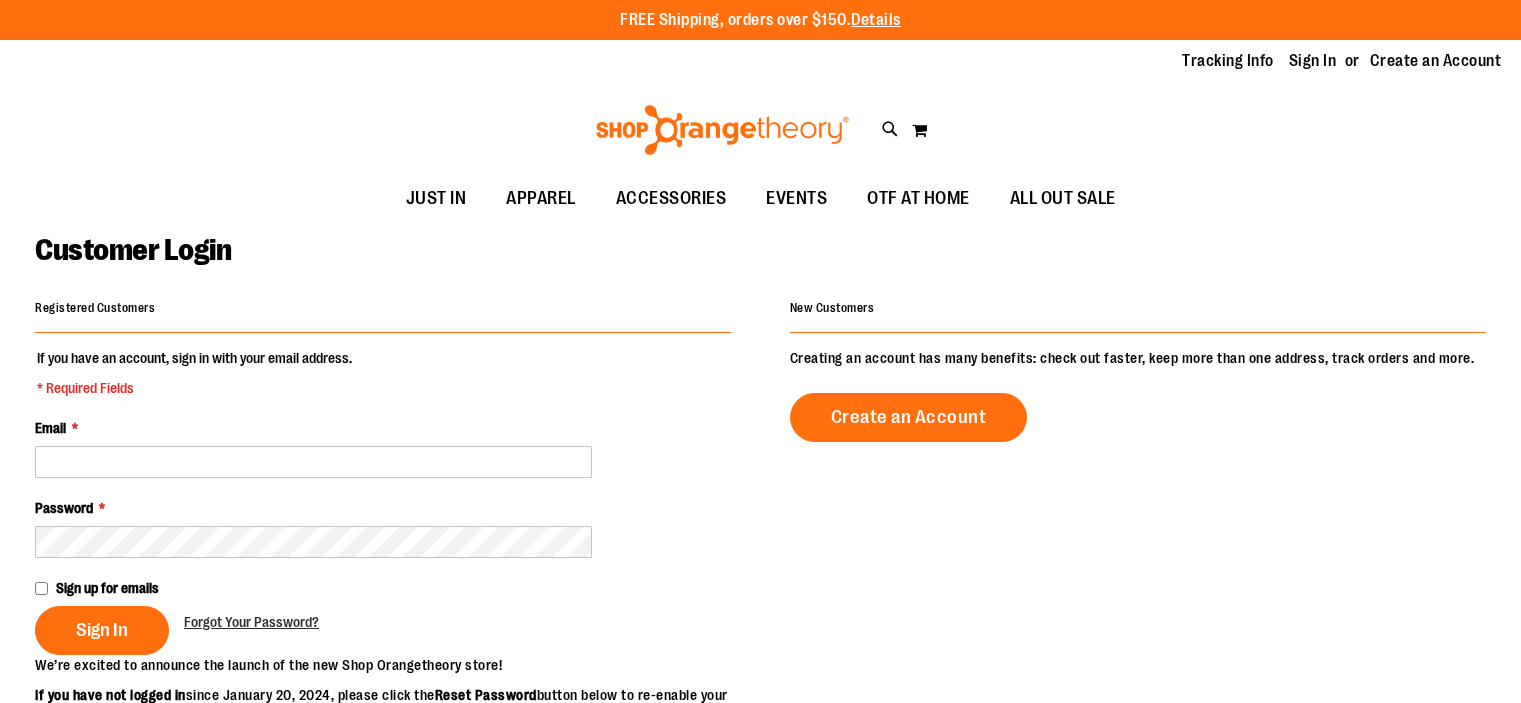 scroll, scrollTop: 0, scrollLeft: 0, axis: both 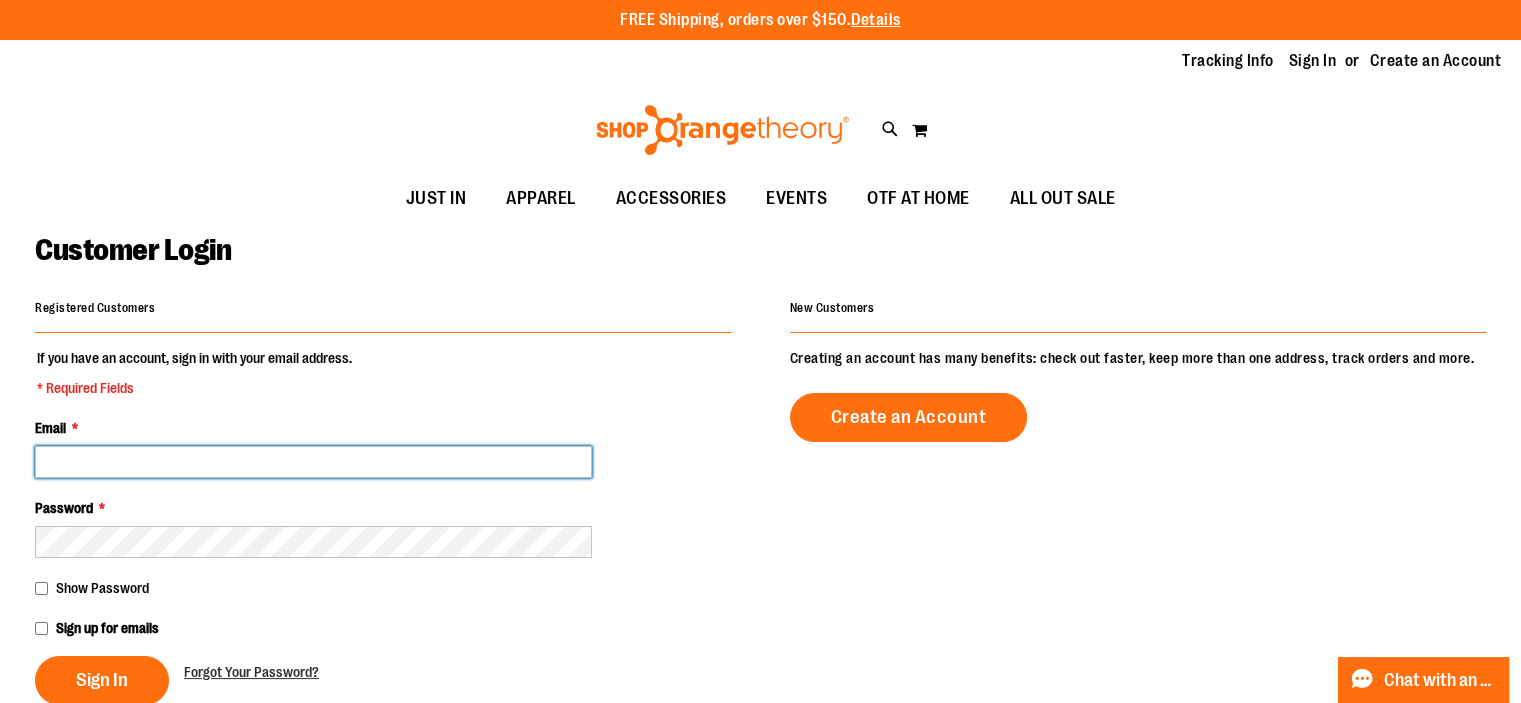 type on "**********" 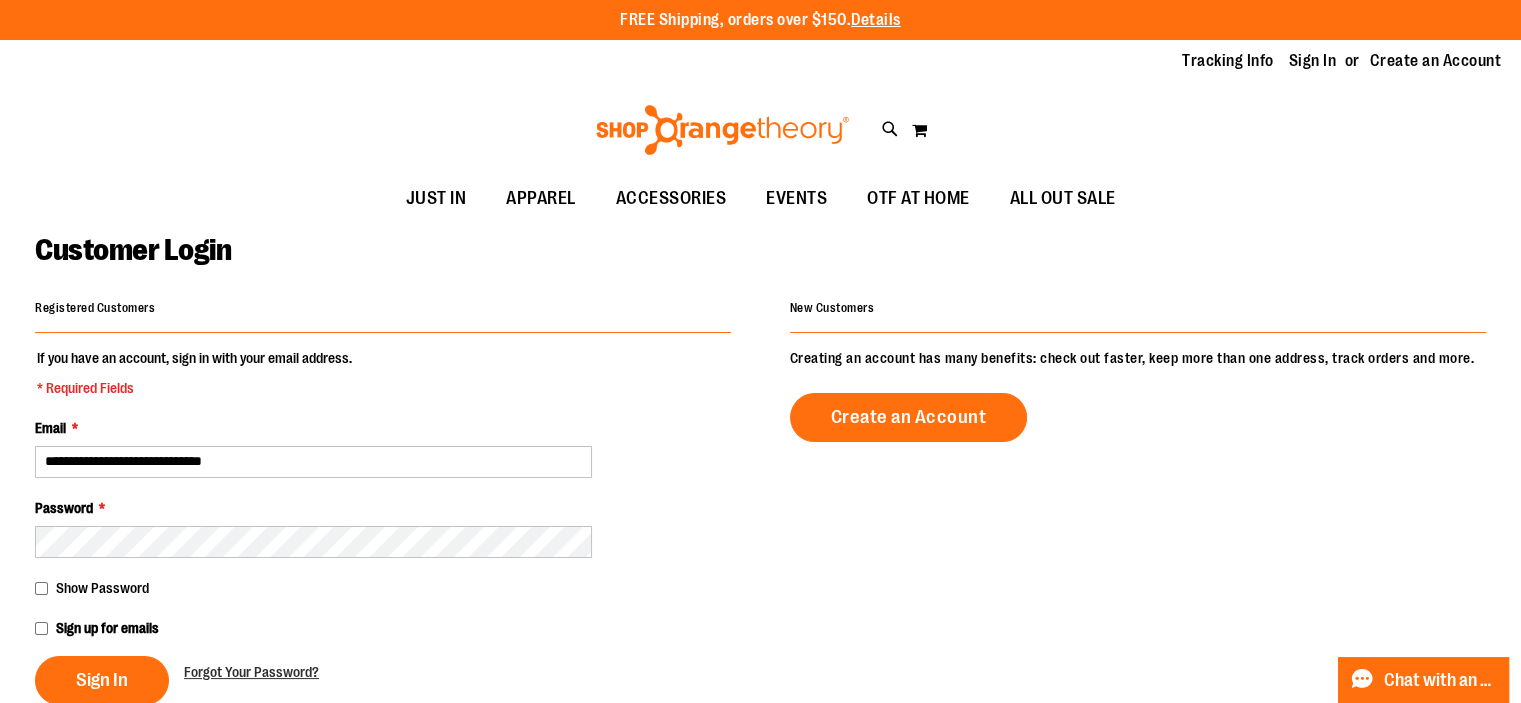 type on "**********" 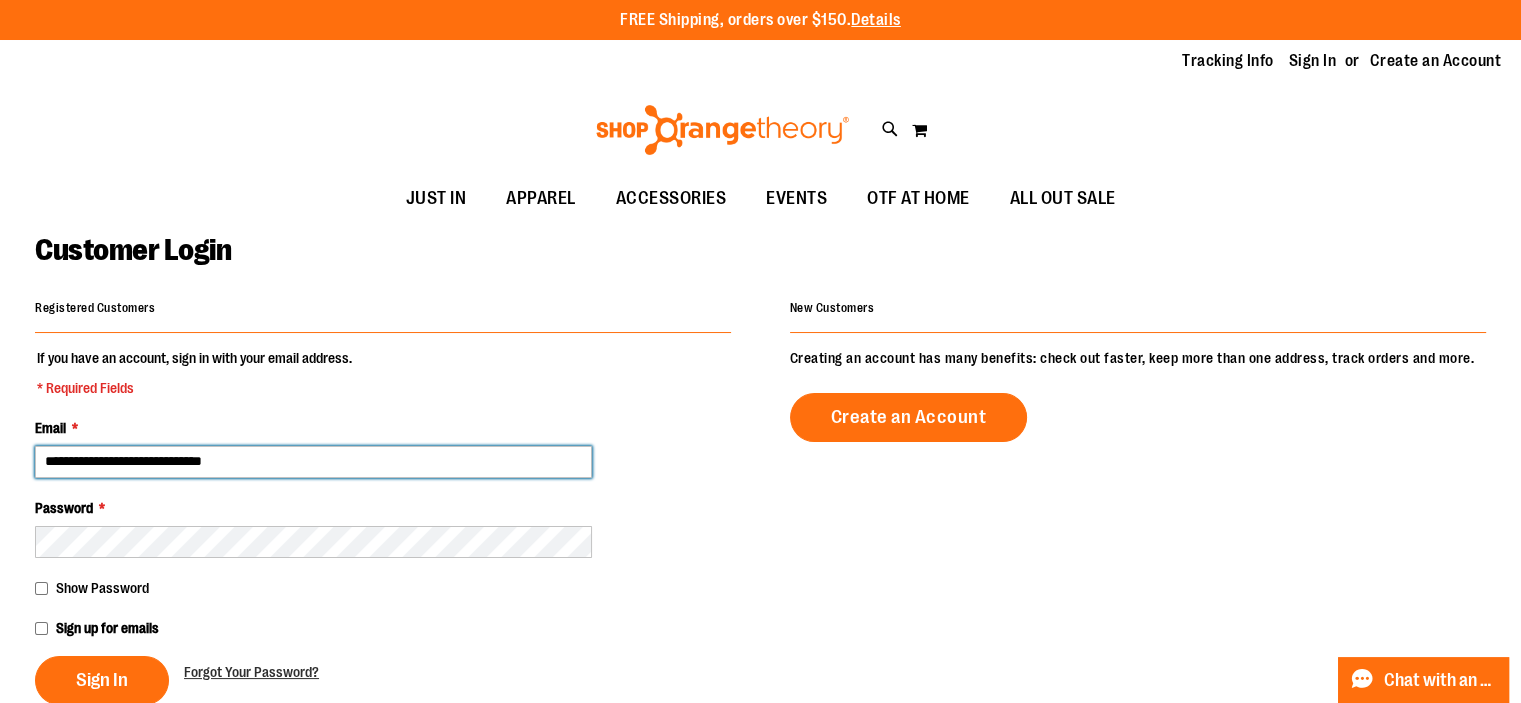click on "**********" at bounding box center (313, 462) 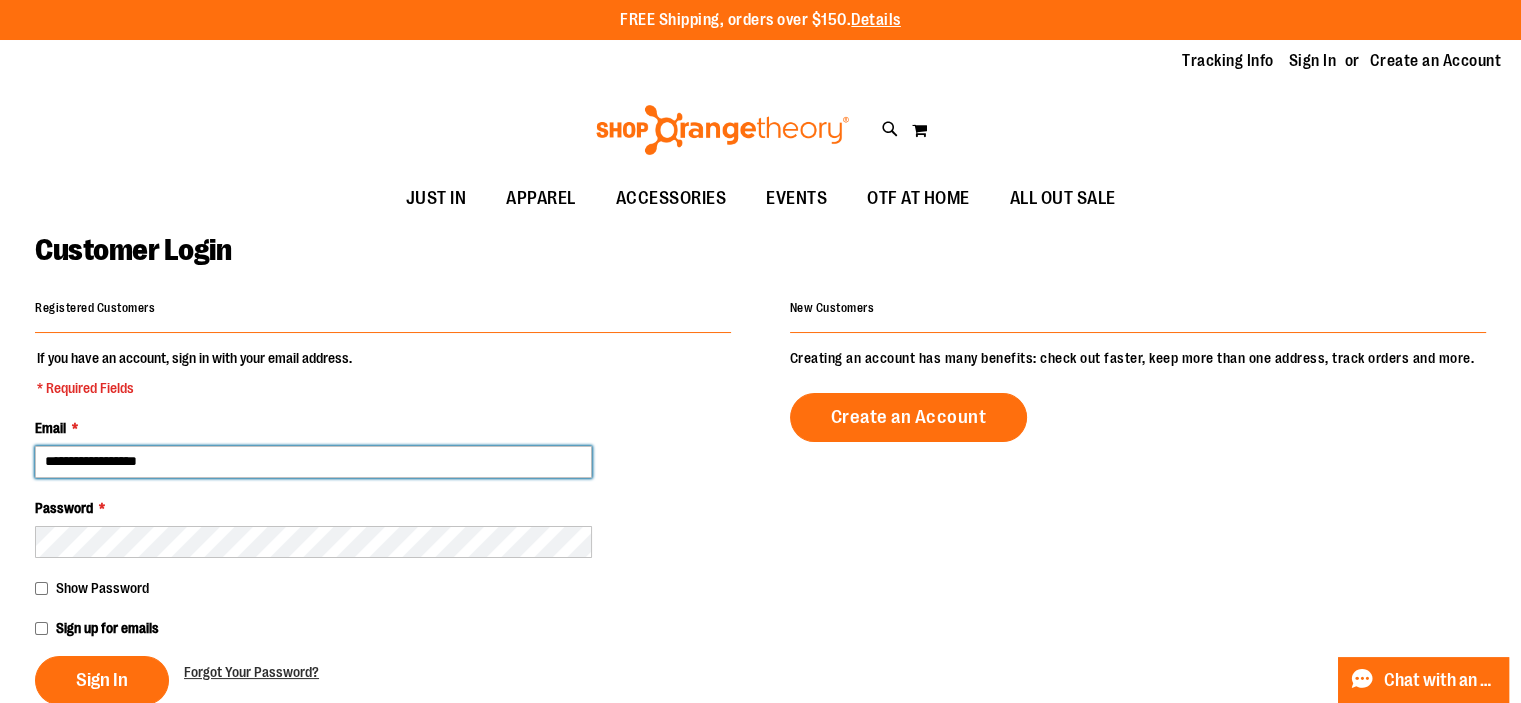 type on "**********" 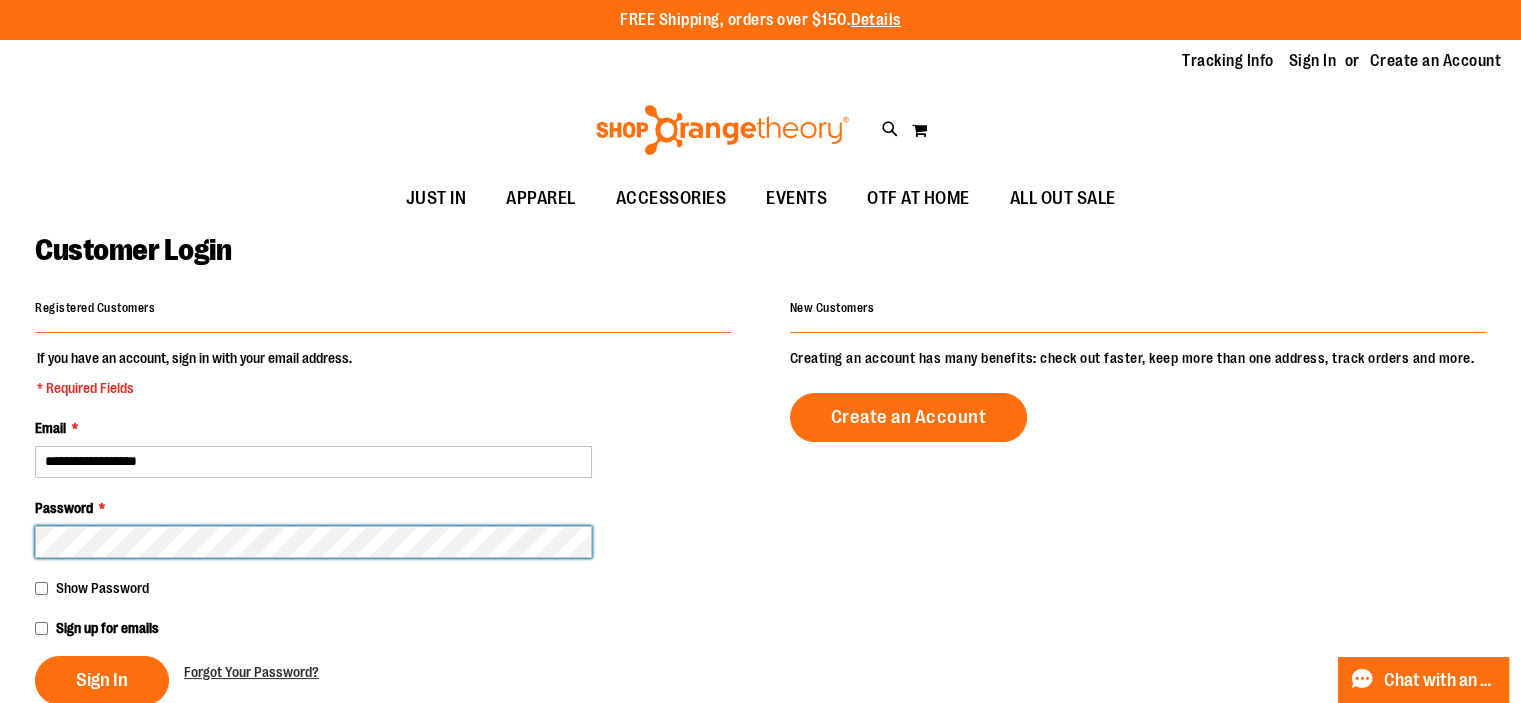 click on "Sign In" at bounding box center (102, 680) 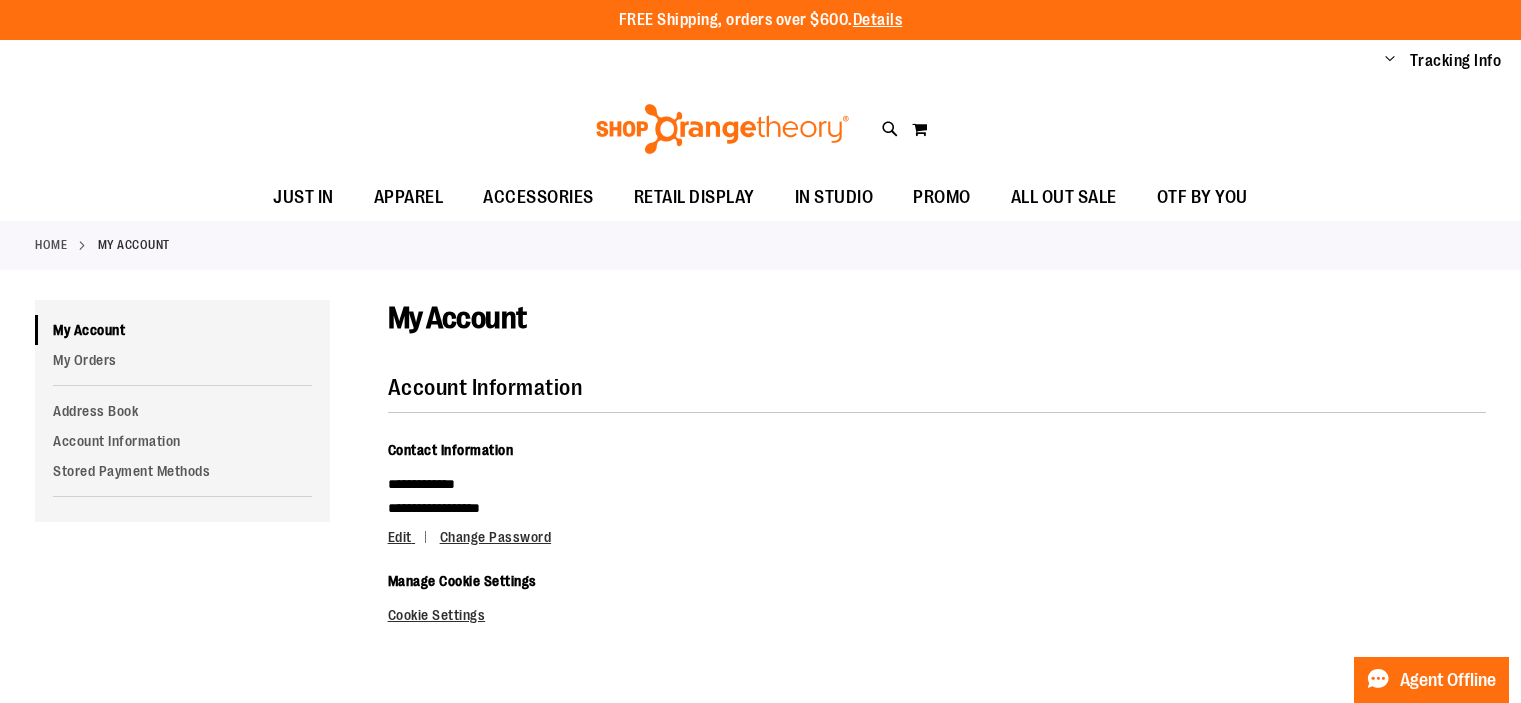 scroll, scrollTop: 0, scrollLeft: 0, axis: both 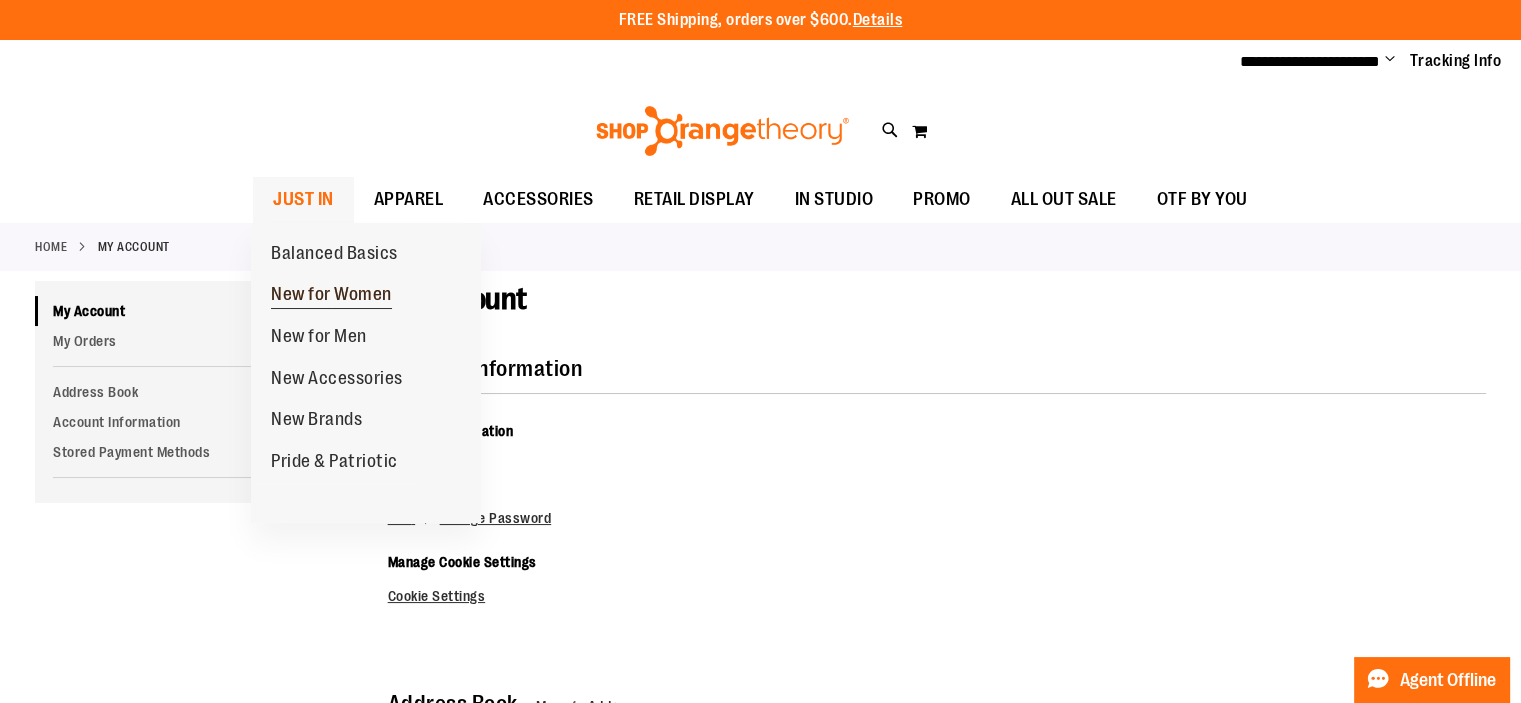 type on "**********" 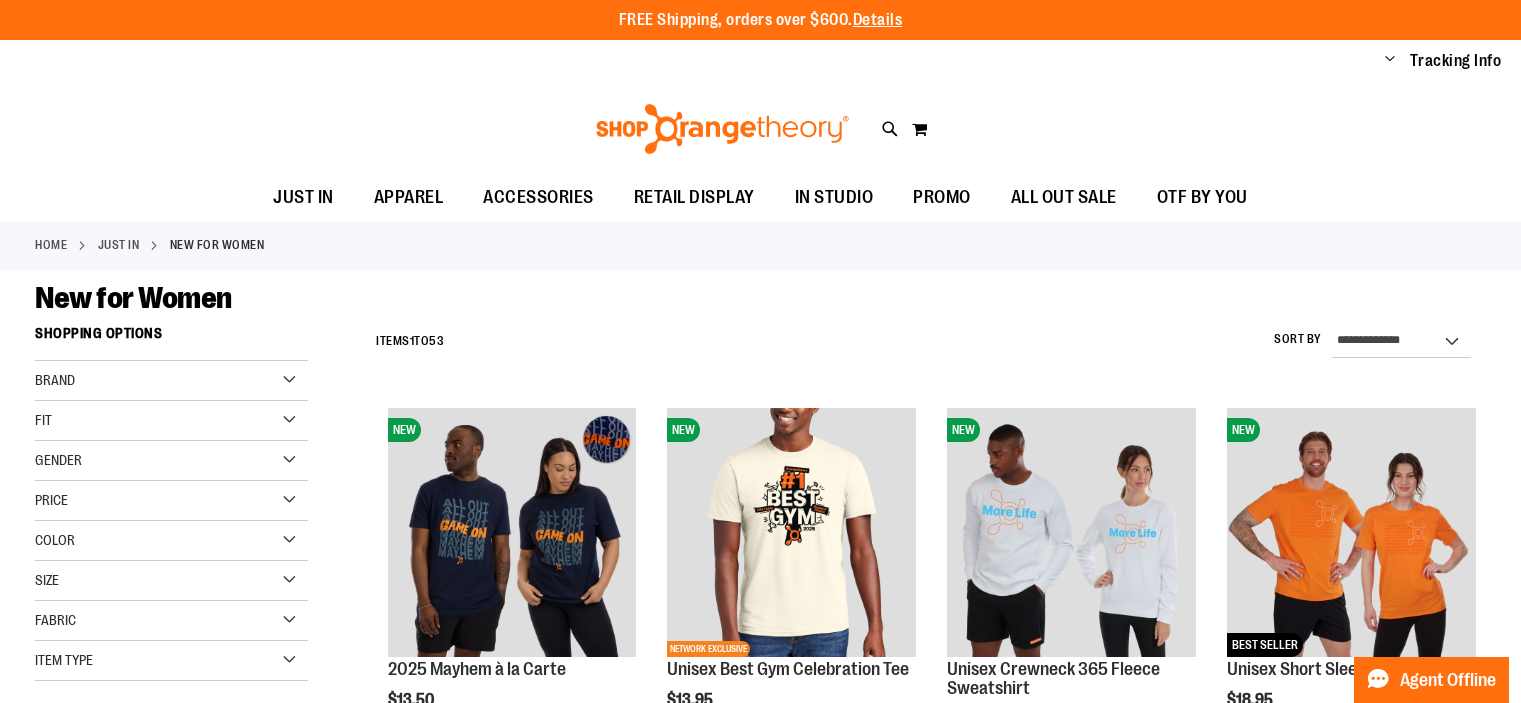 scroll, scrollTop: 0, scrollLeft: 0, axis: both 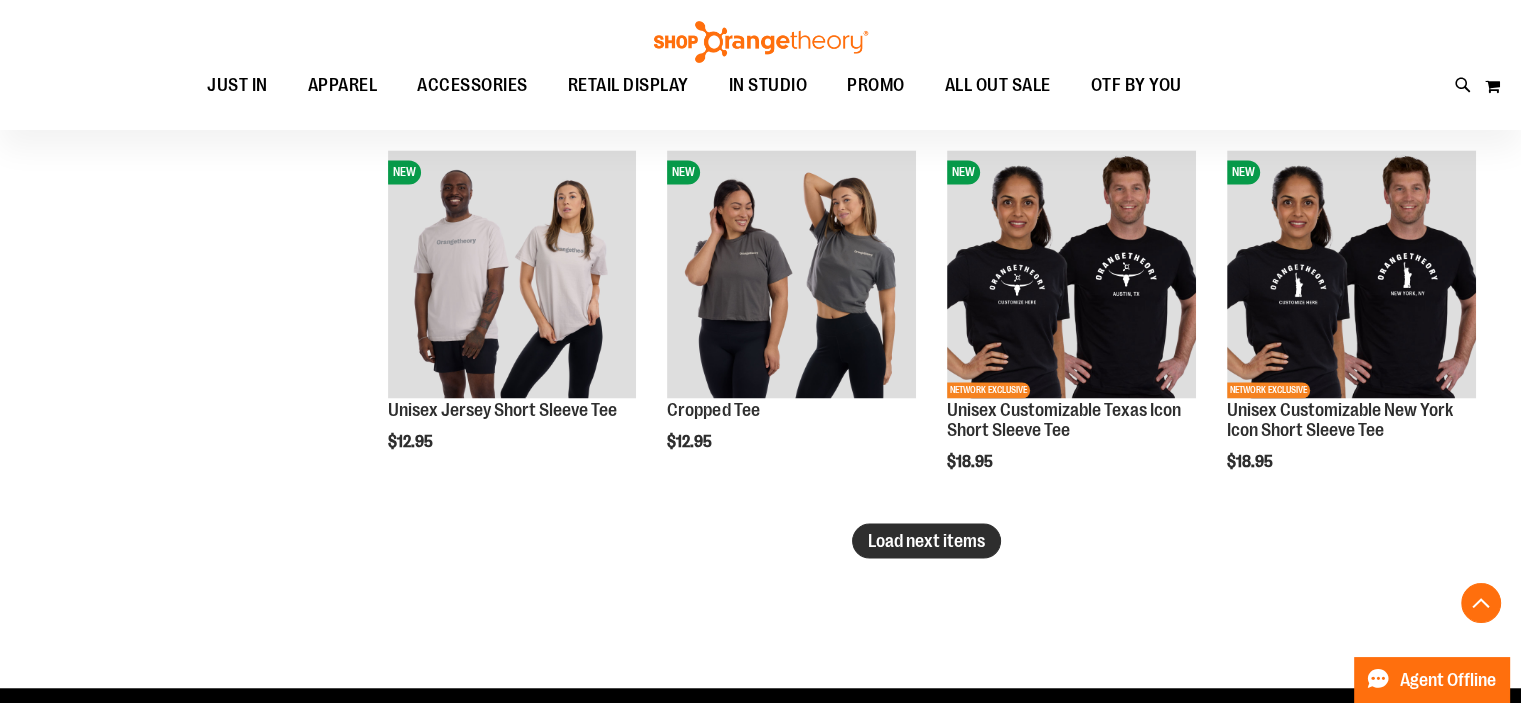 type on "**********" 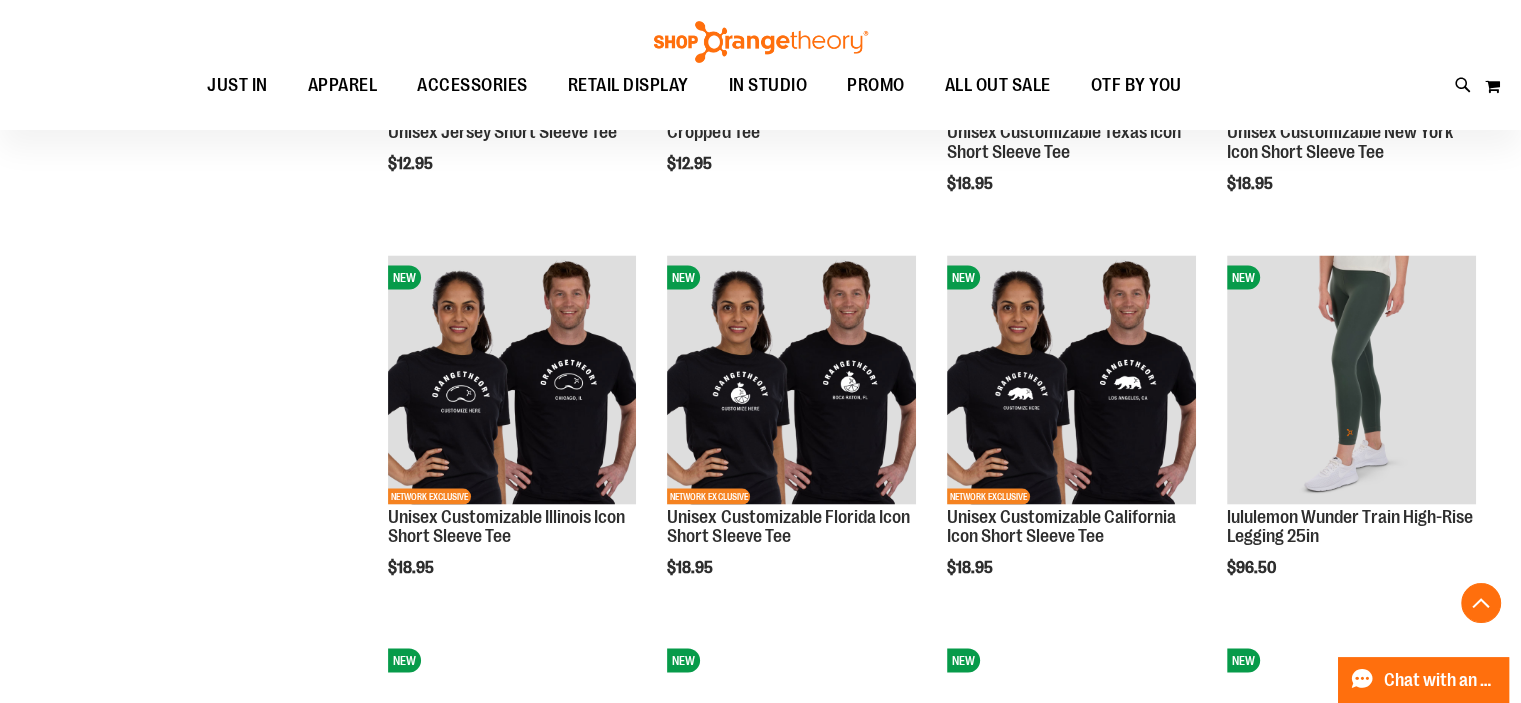 scroll, scrollTop: 3884, scrollLeft: 0, axis: vertical 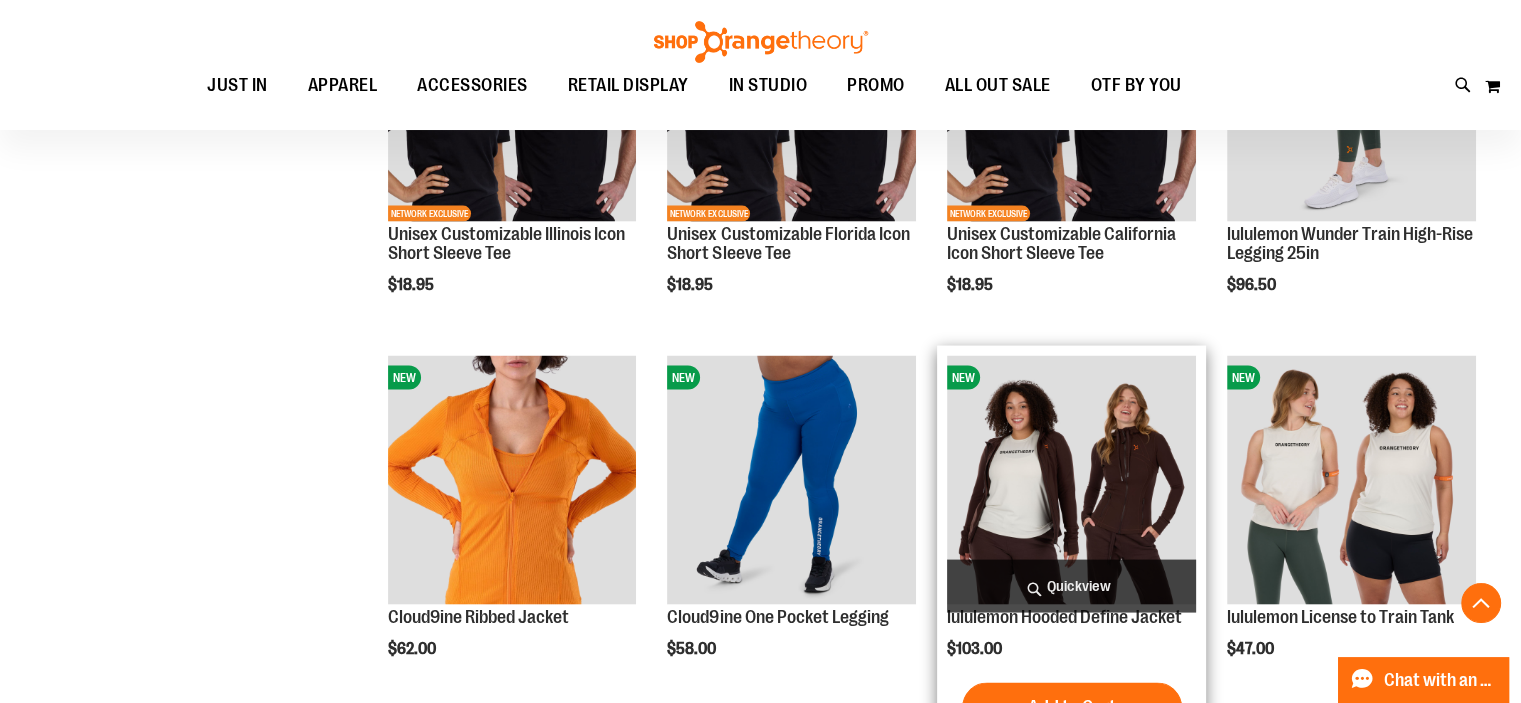 click at bounding box center (1071, 480) 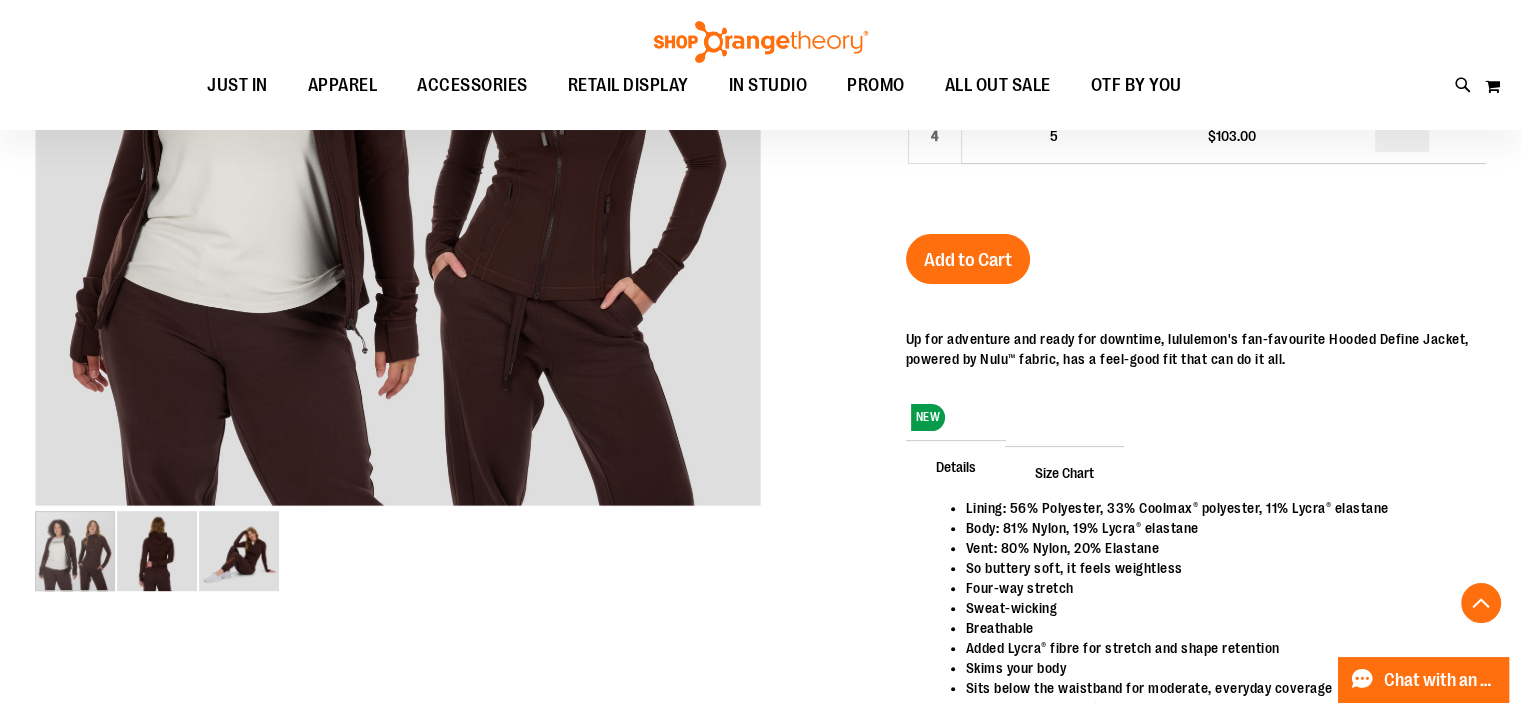 scroll, scrollTop: 507, scrollLeft: 0, axis: vertical 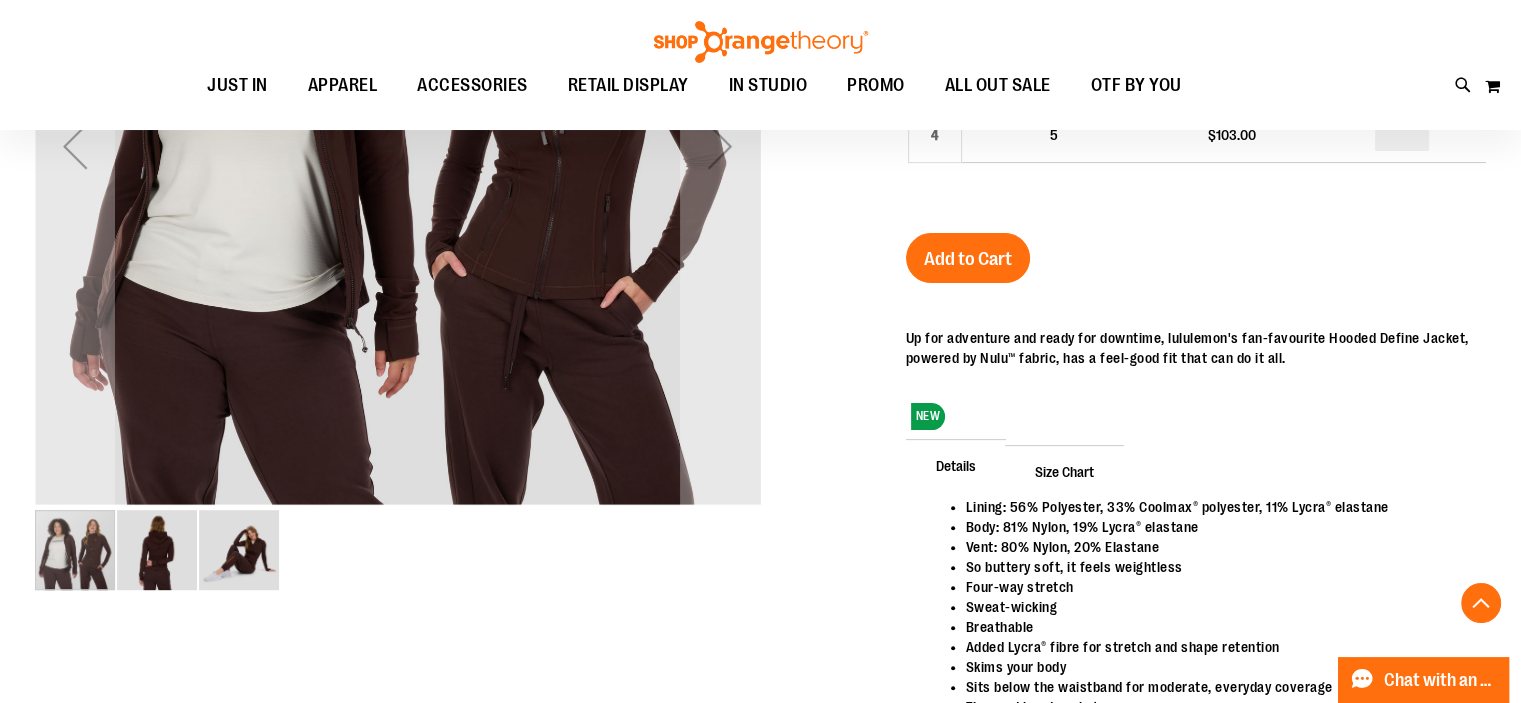 type on "**********" 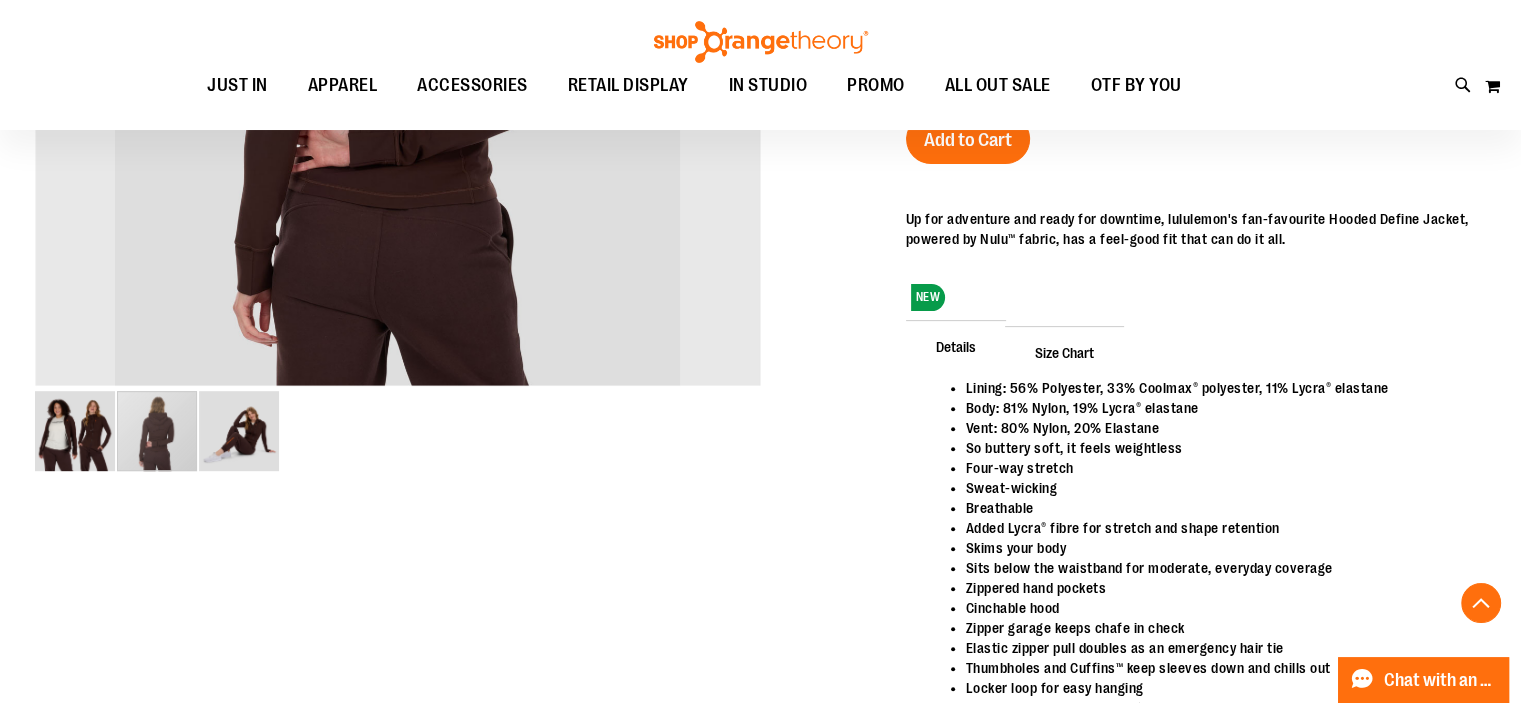 scroll, scrollTop: 649, scrollLeft: 0, axis: vertical 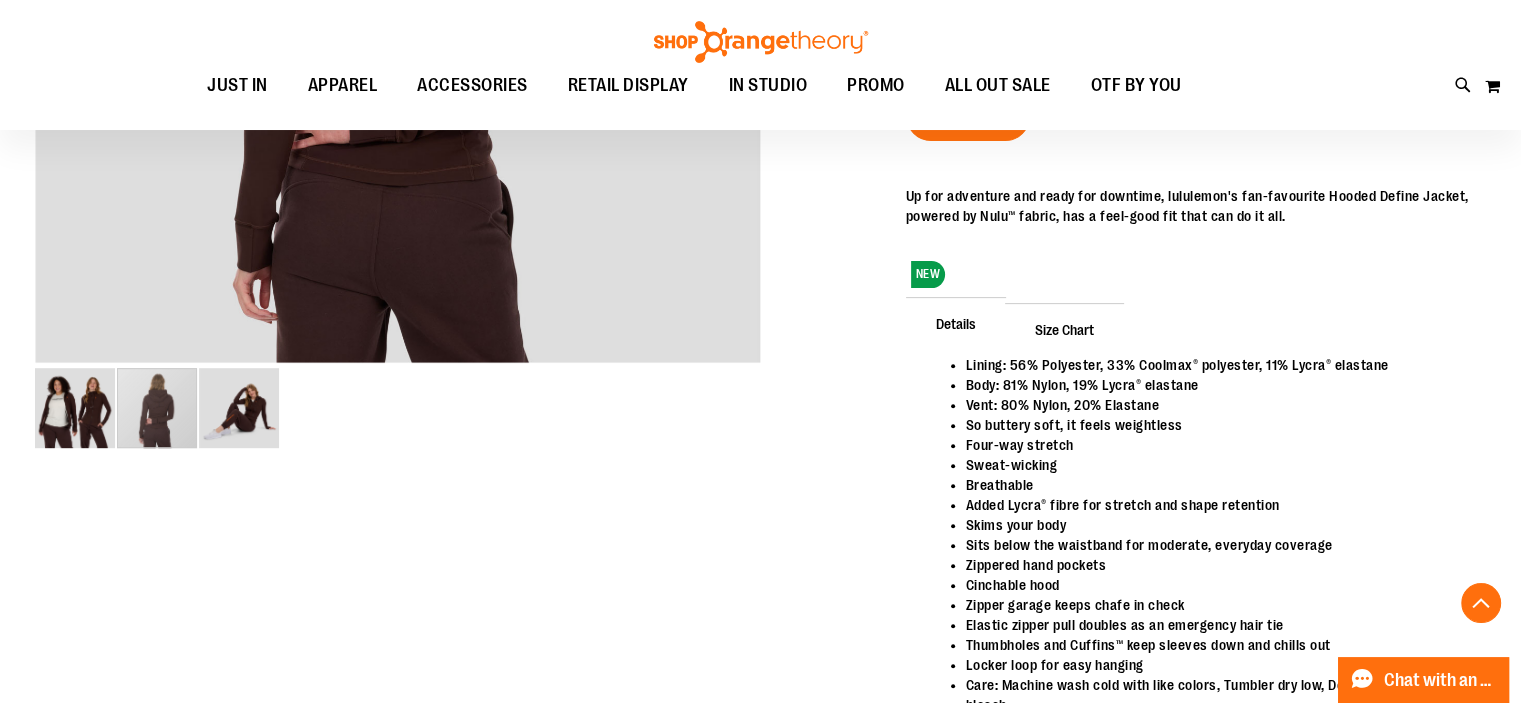 click at bounding box center [760, 228] 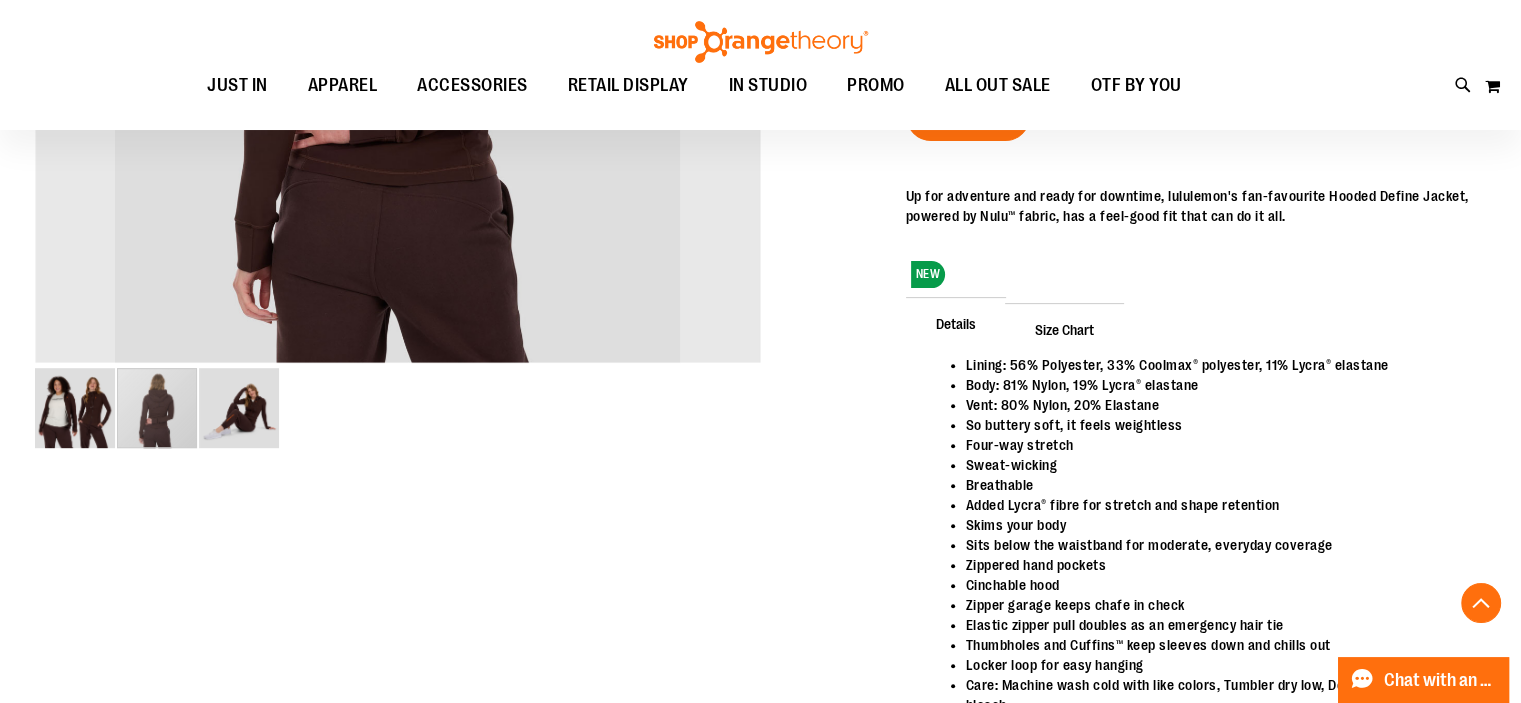 click at bounding box center (239, 408) 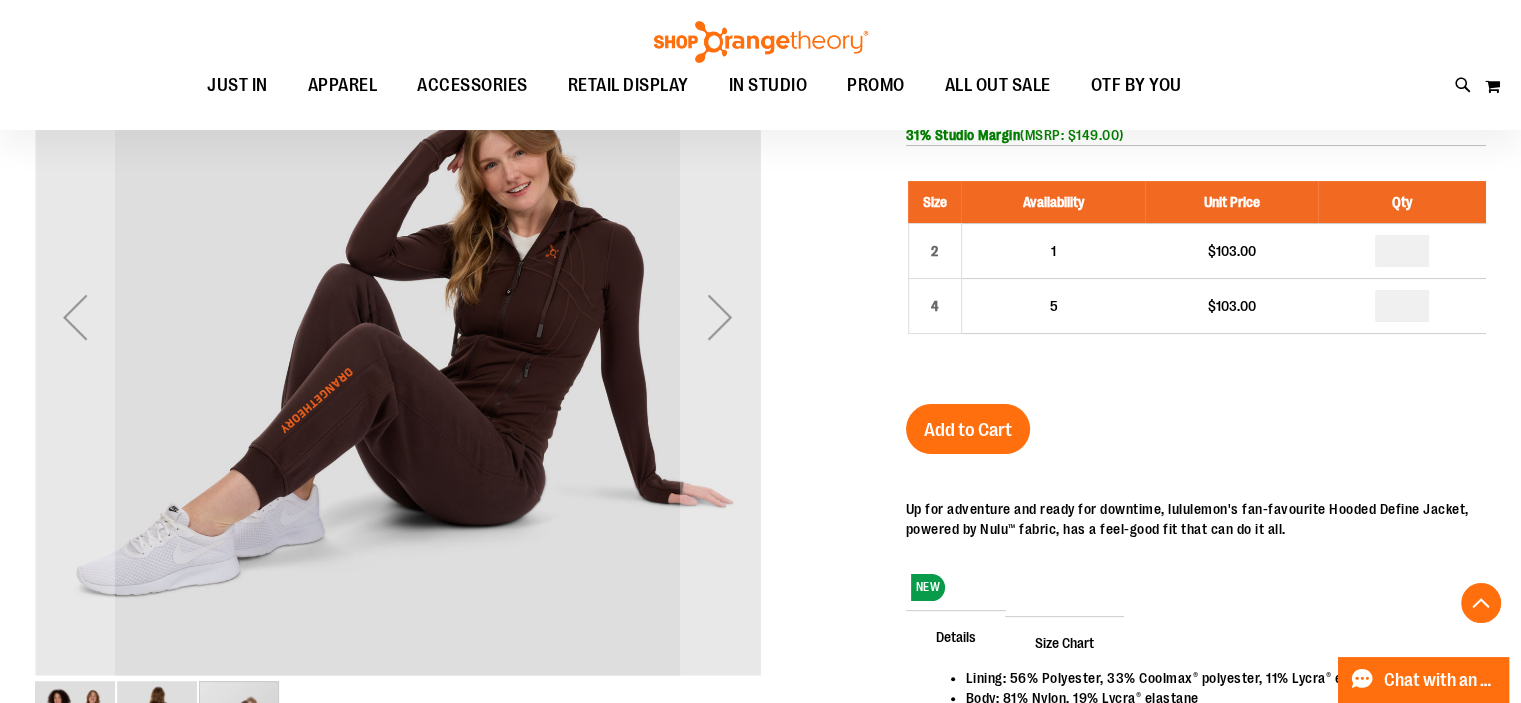 scroll, scrollTop: 335, scrollLeft: 0, axis: vertical 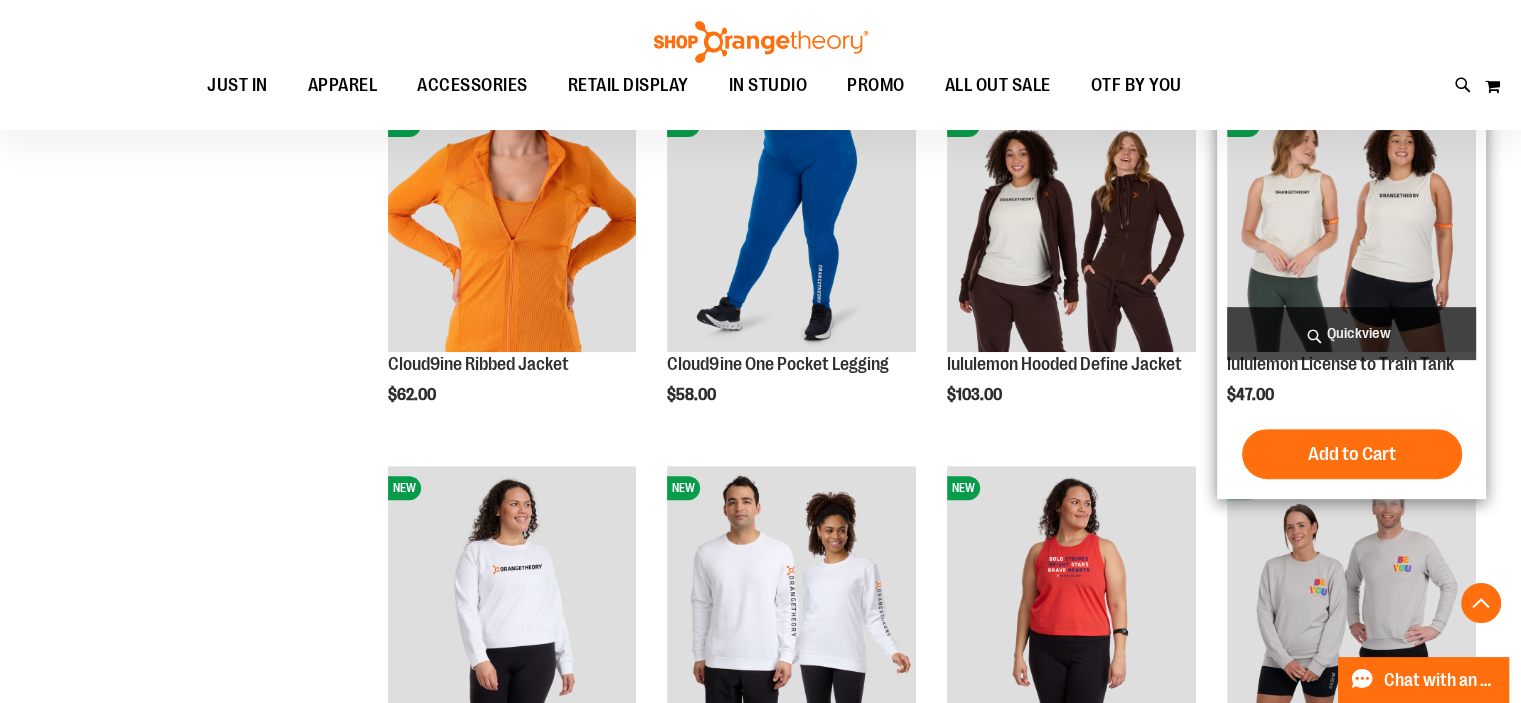 type on "**********" 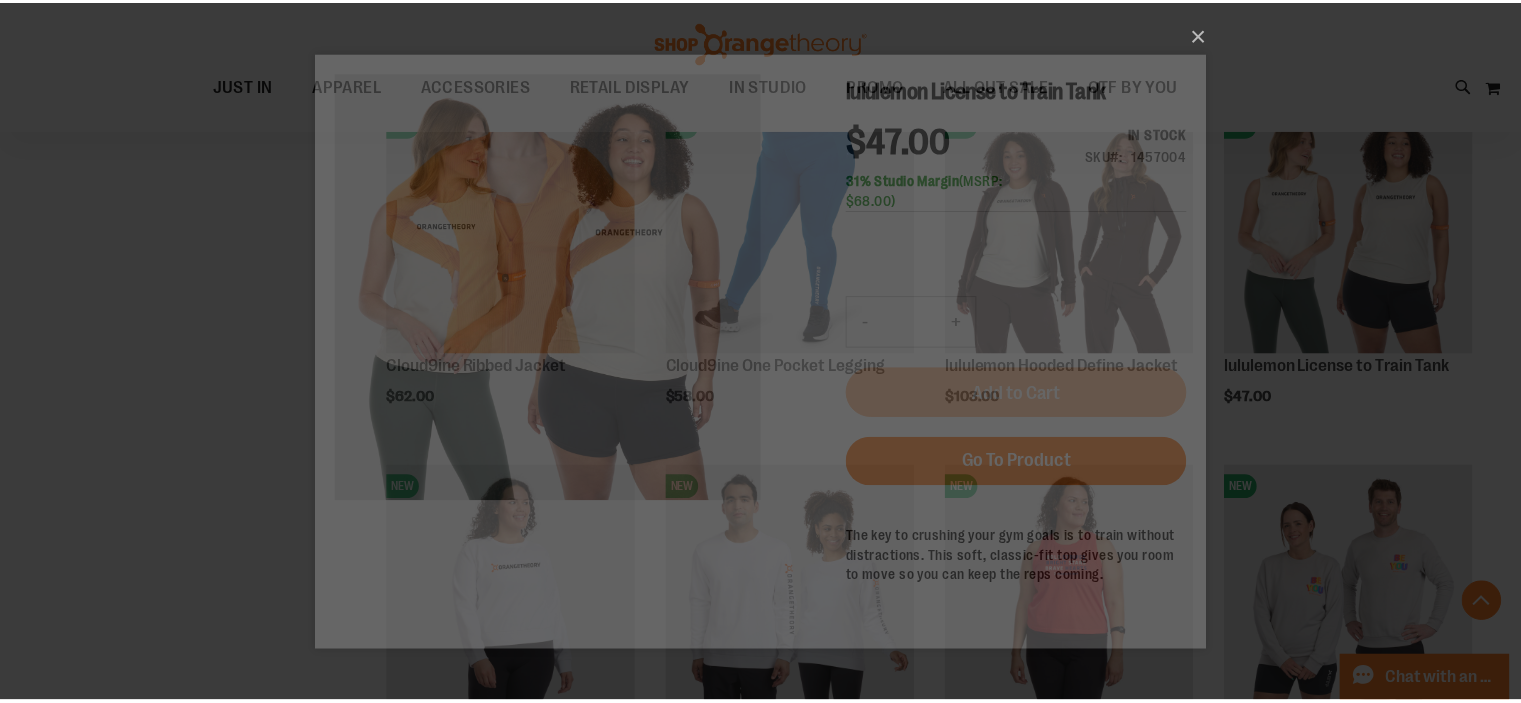 scroll, scrollTop: 0, scrollLeft: 0, axis: both 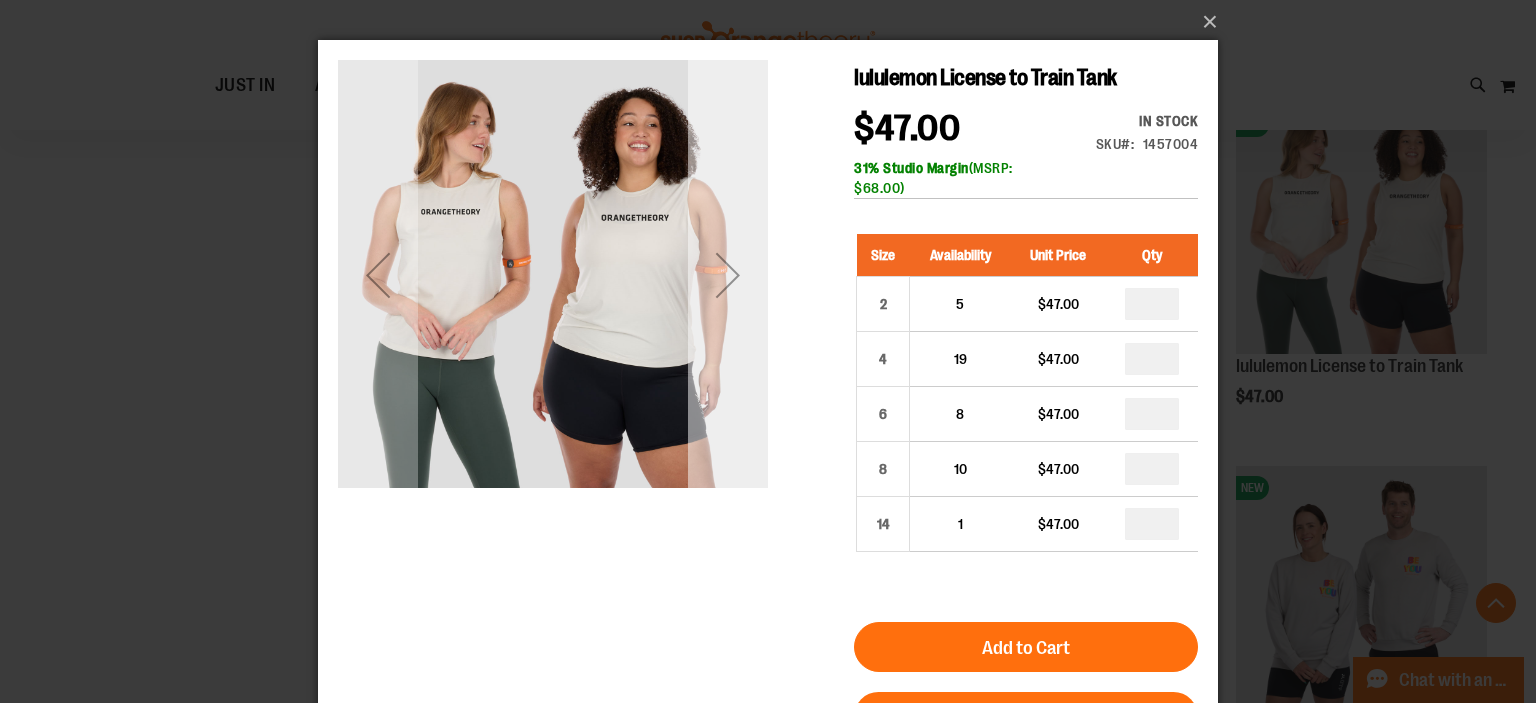 click at bounding box center [728, 275] 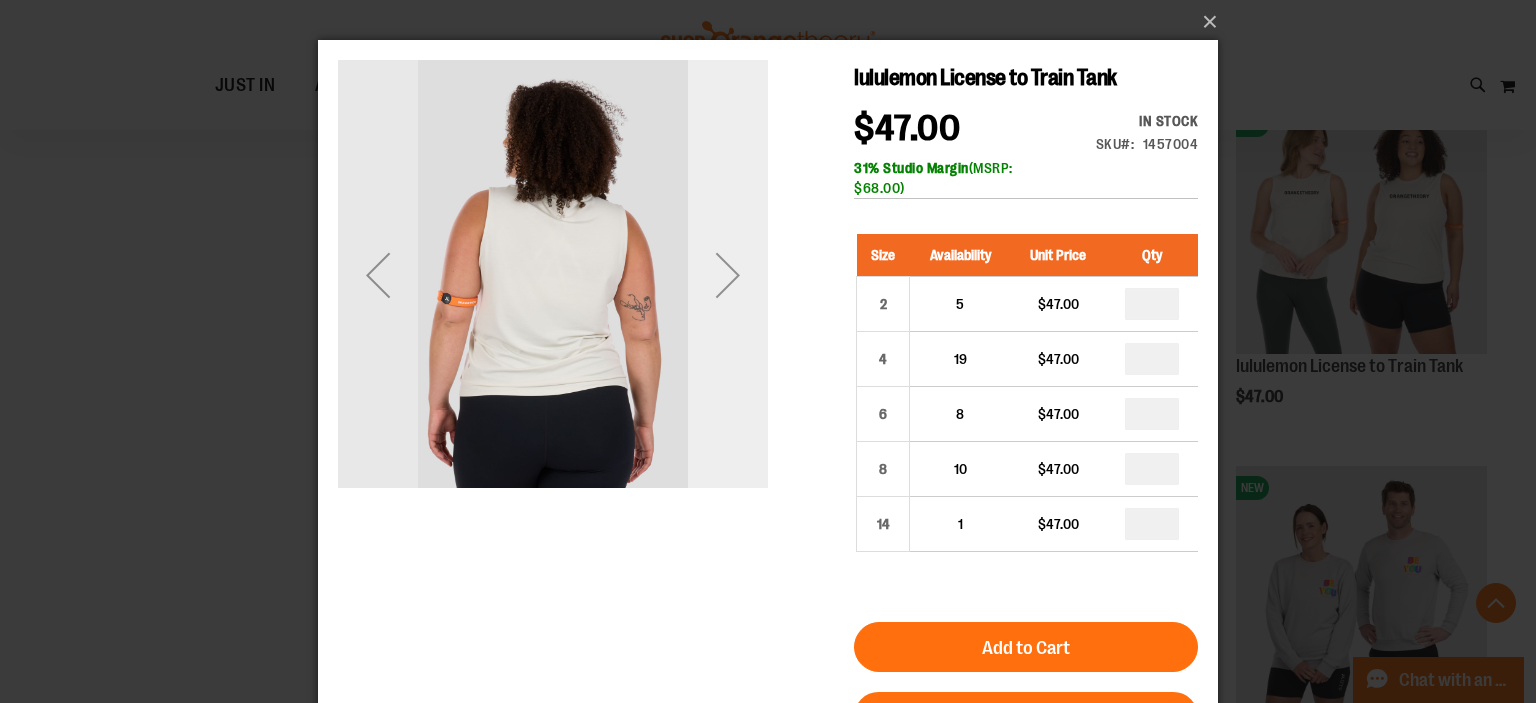 click at bounding box center [728, 275] 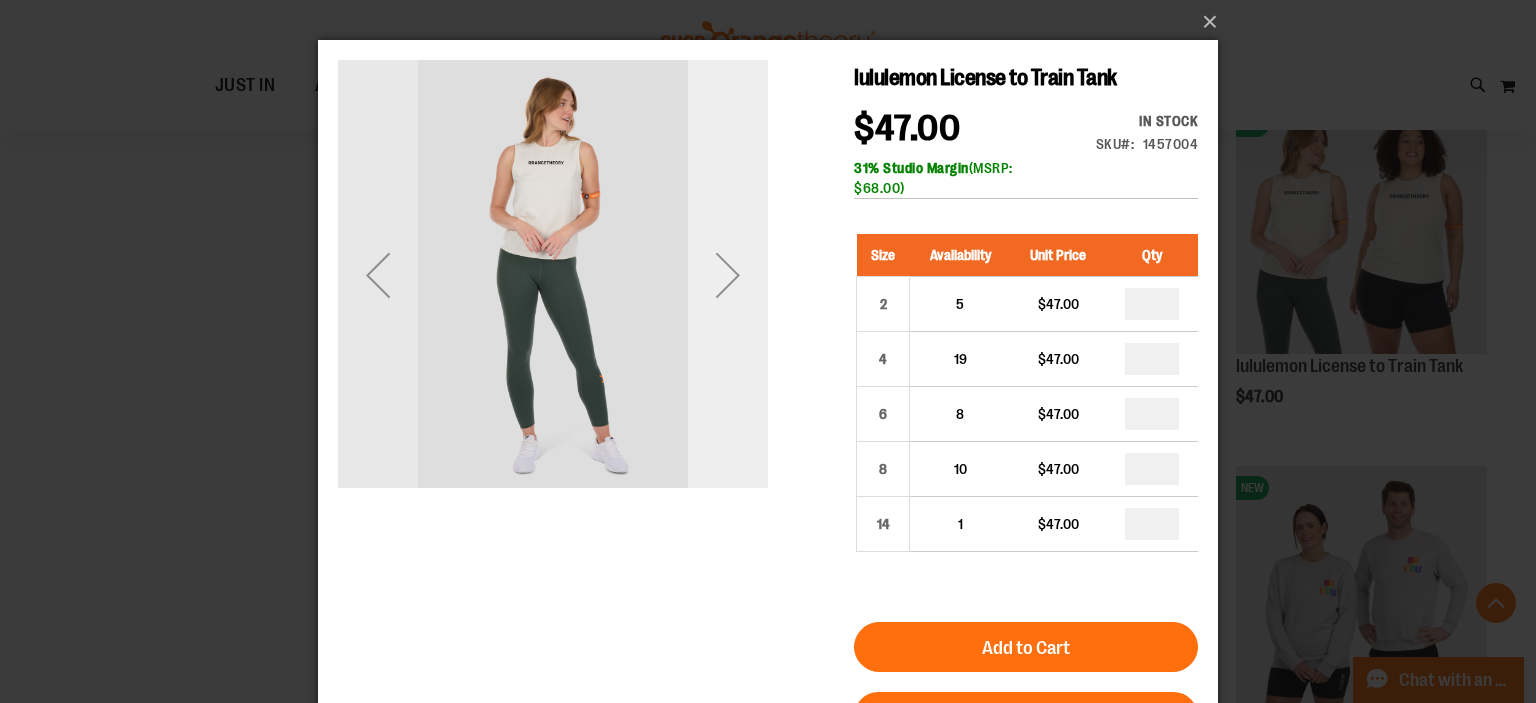 click at bounding box center [728, 275] 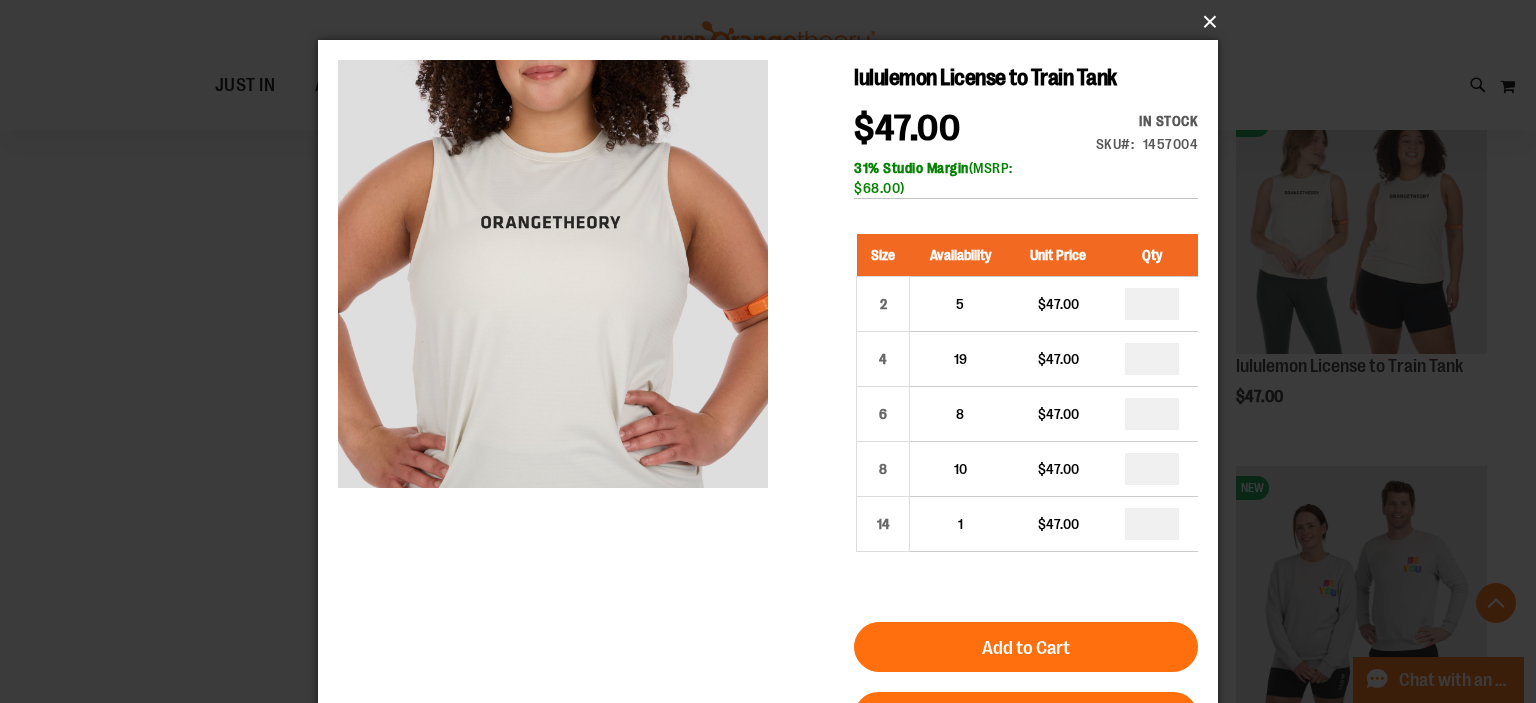 click on "×" at bounding box center [774, 22] 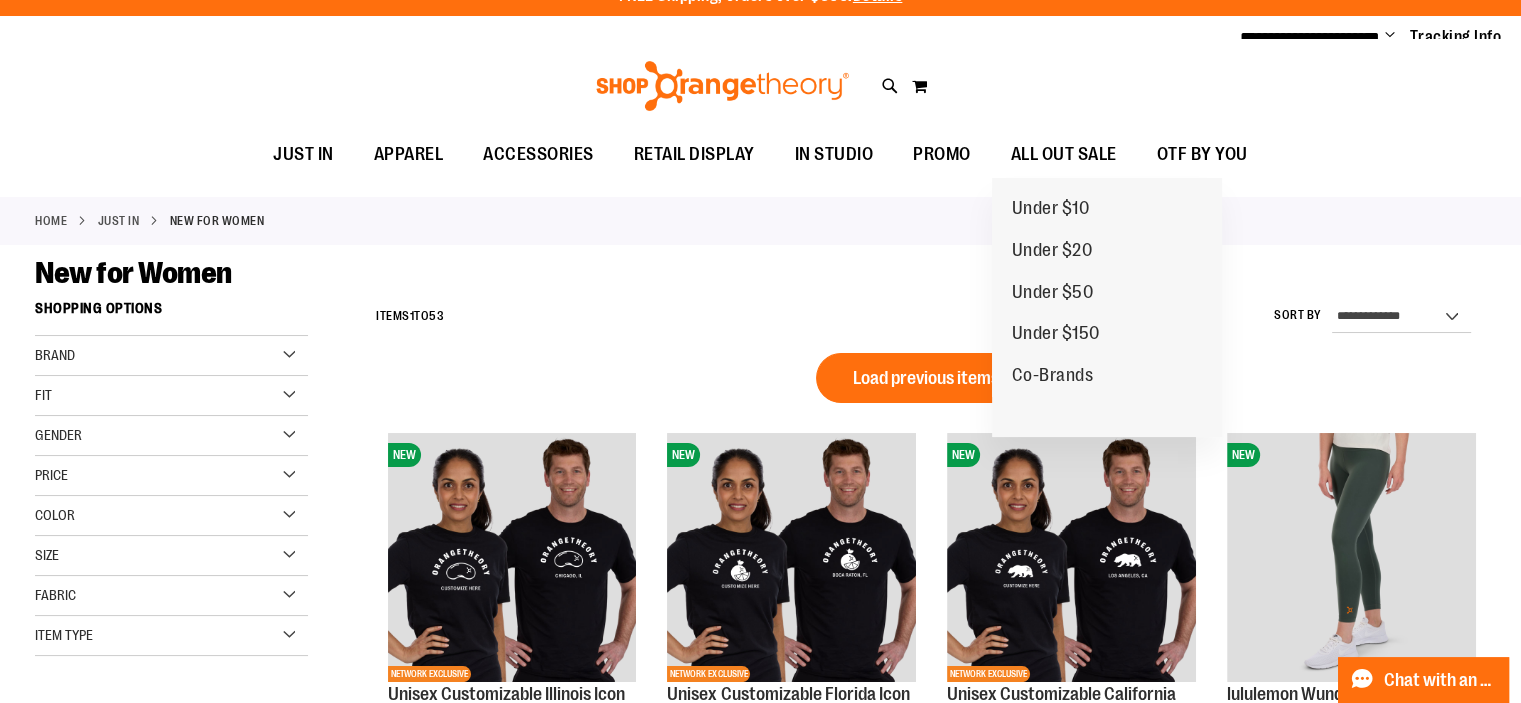 scroll, scrollTop: 0, scrollLeft: 0, axis: both 